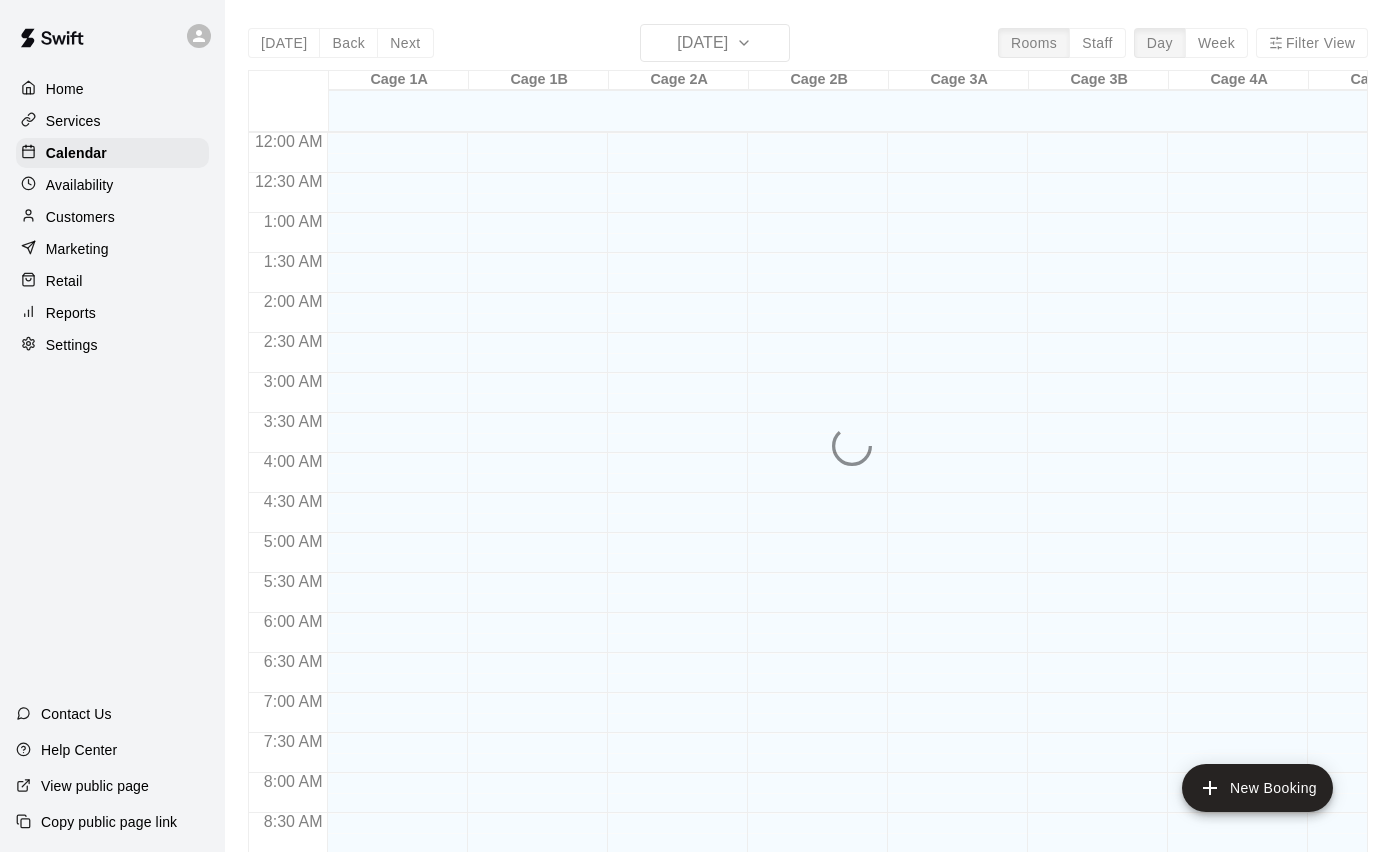 scroll, scrollTop: 0, scrollLeft: 0, axis: both 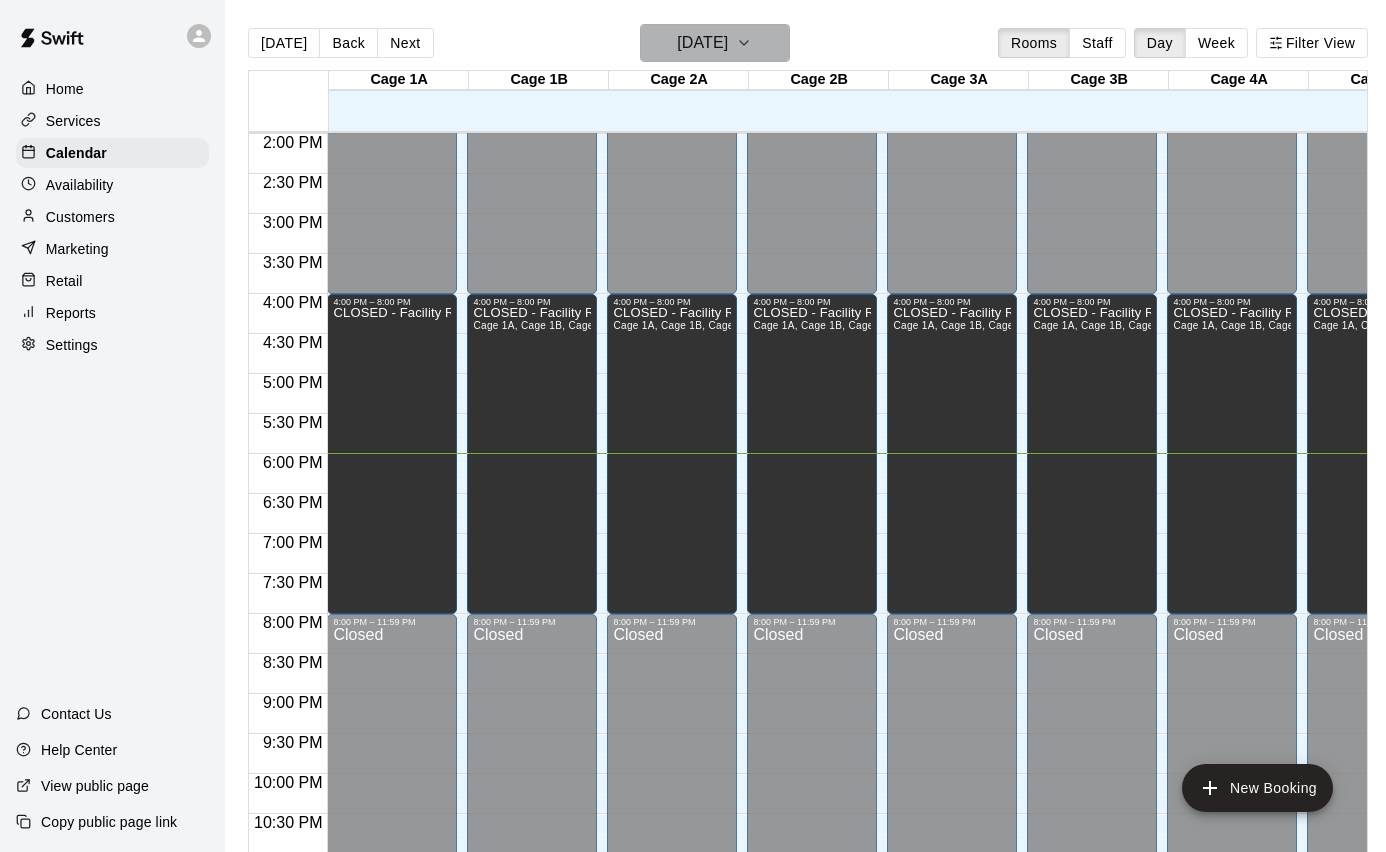 click on "[DATE]" at bounding box center [702, 43] 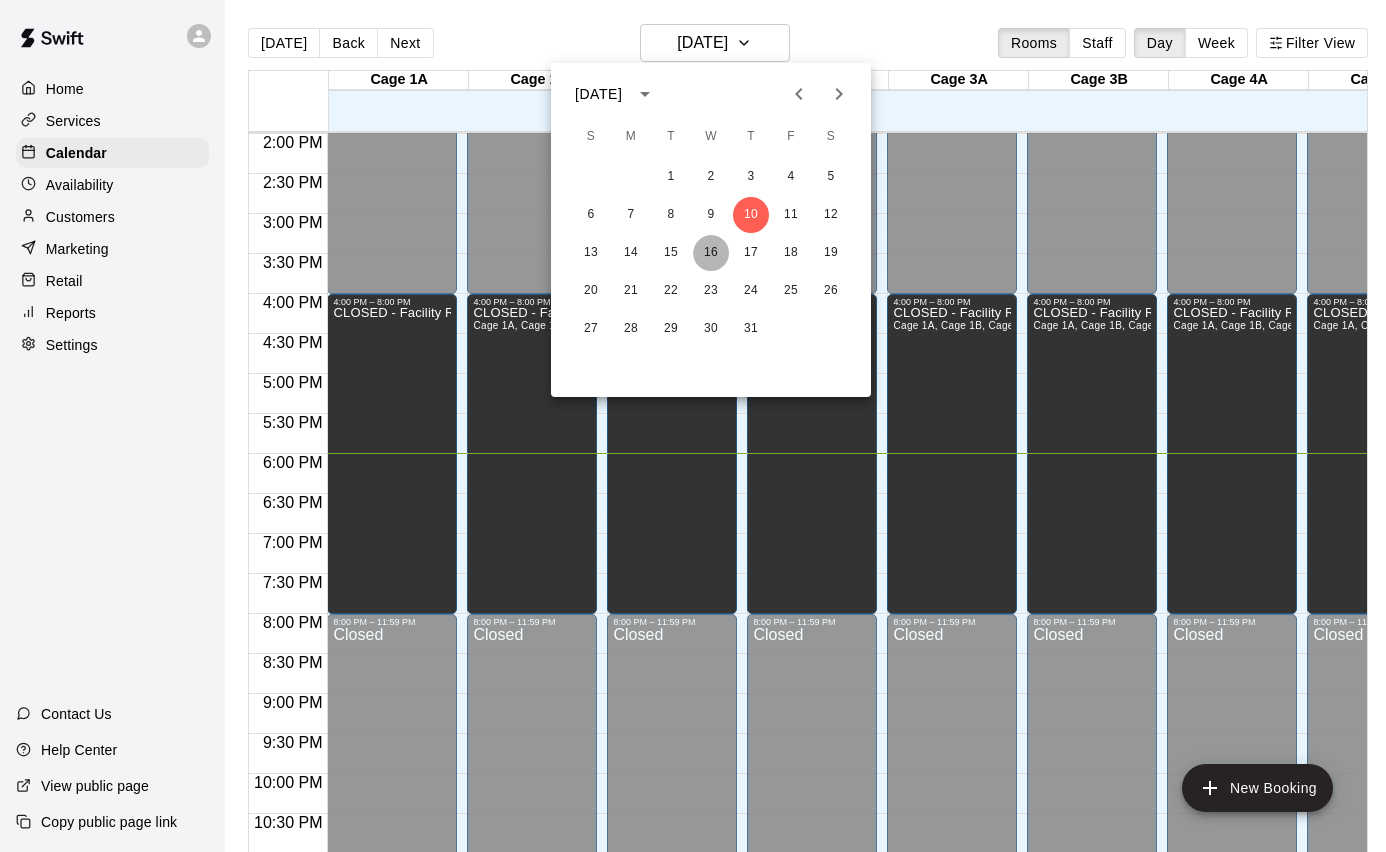 click on "16" at bounding box center [711, 253] 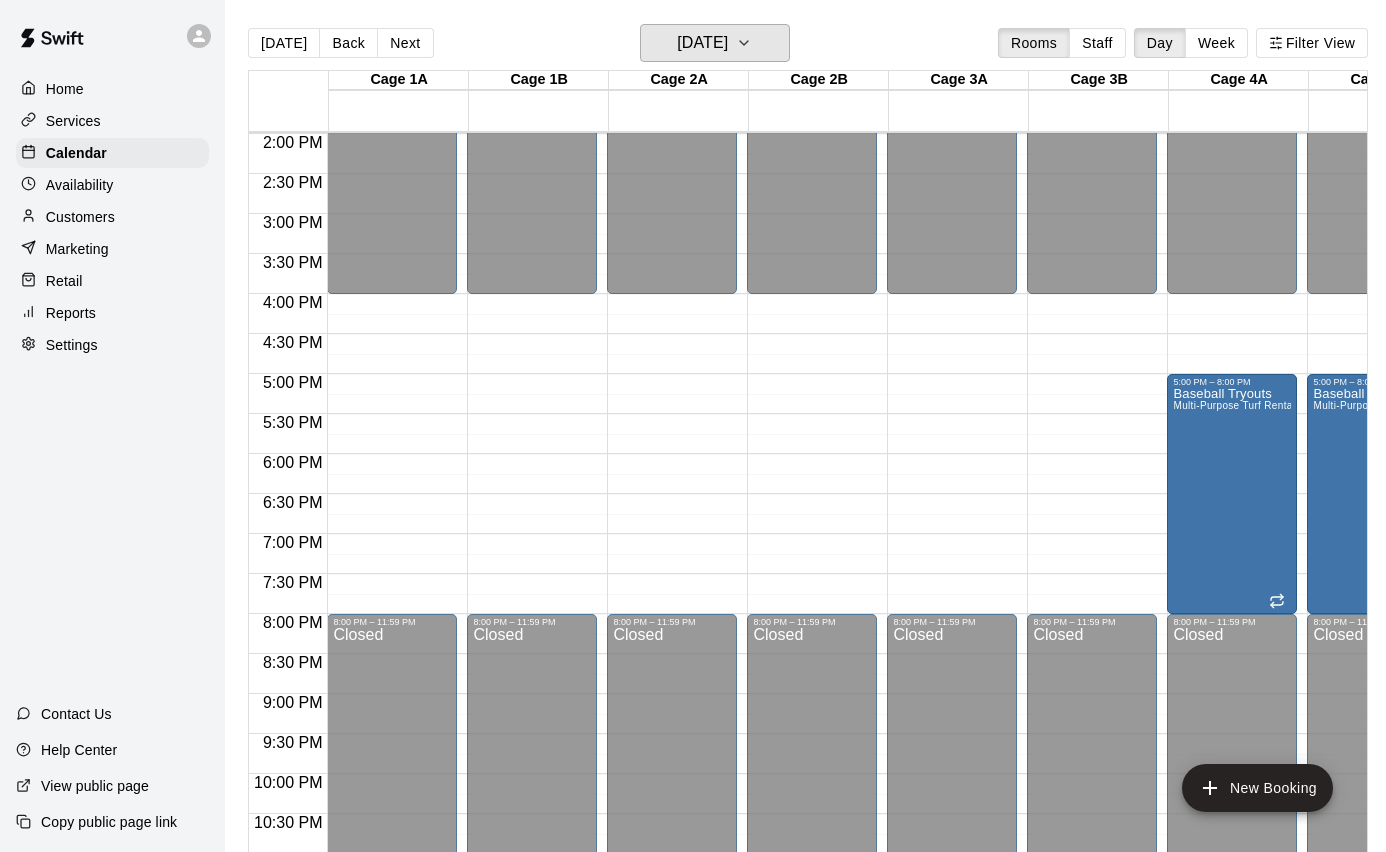 scroll, scrollTop: 1119, scrollLeft: 320, axis: both 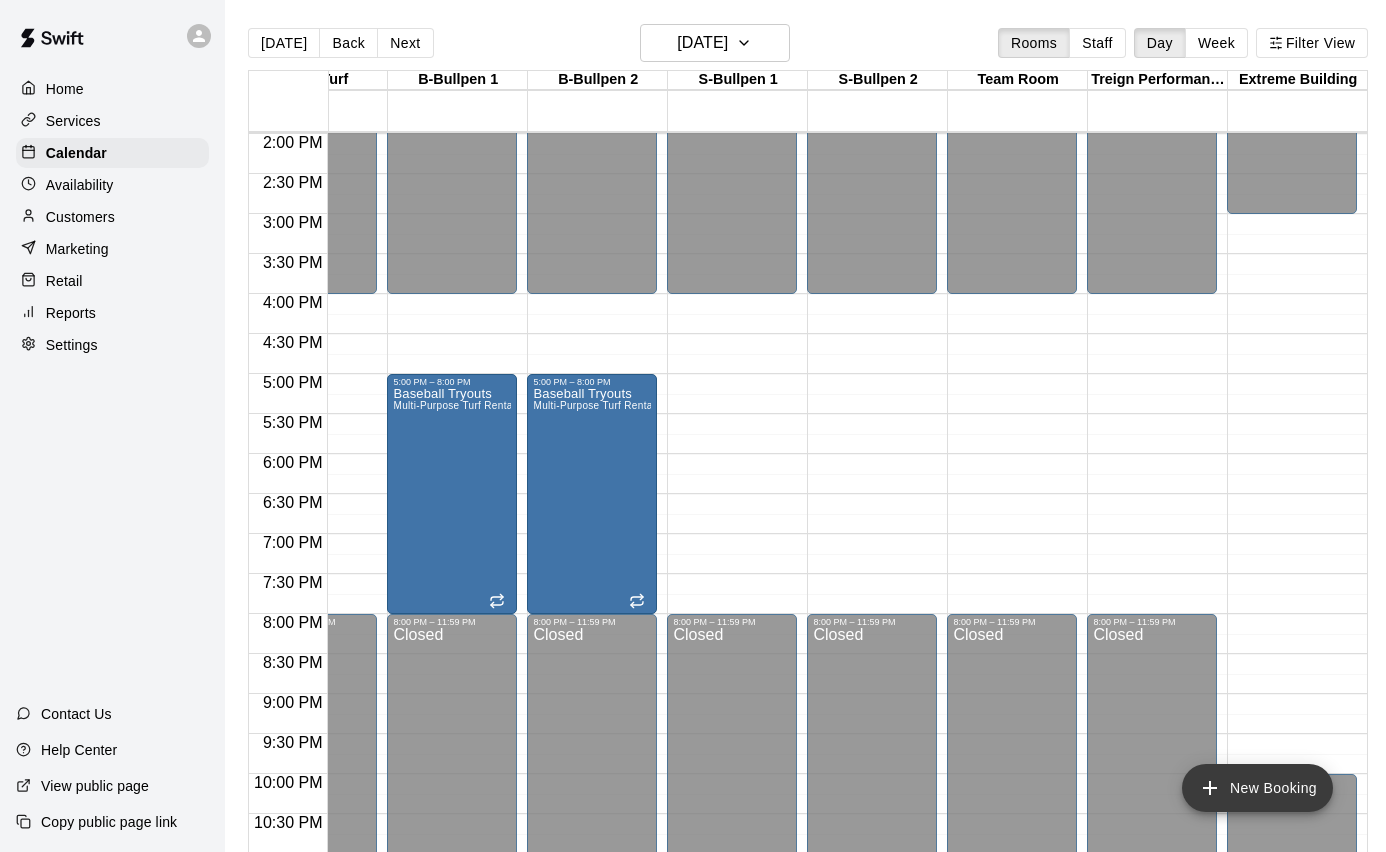 click on "New Booking" at bounding box center (1257, 788) 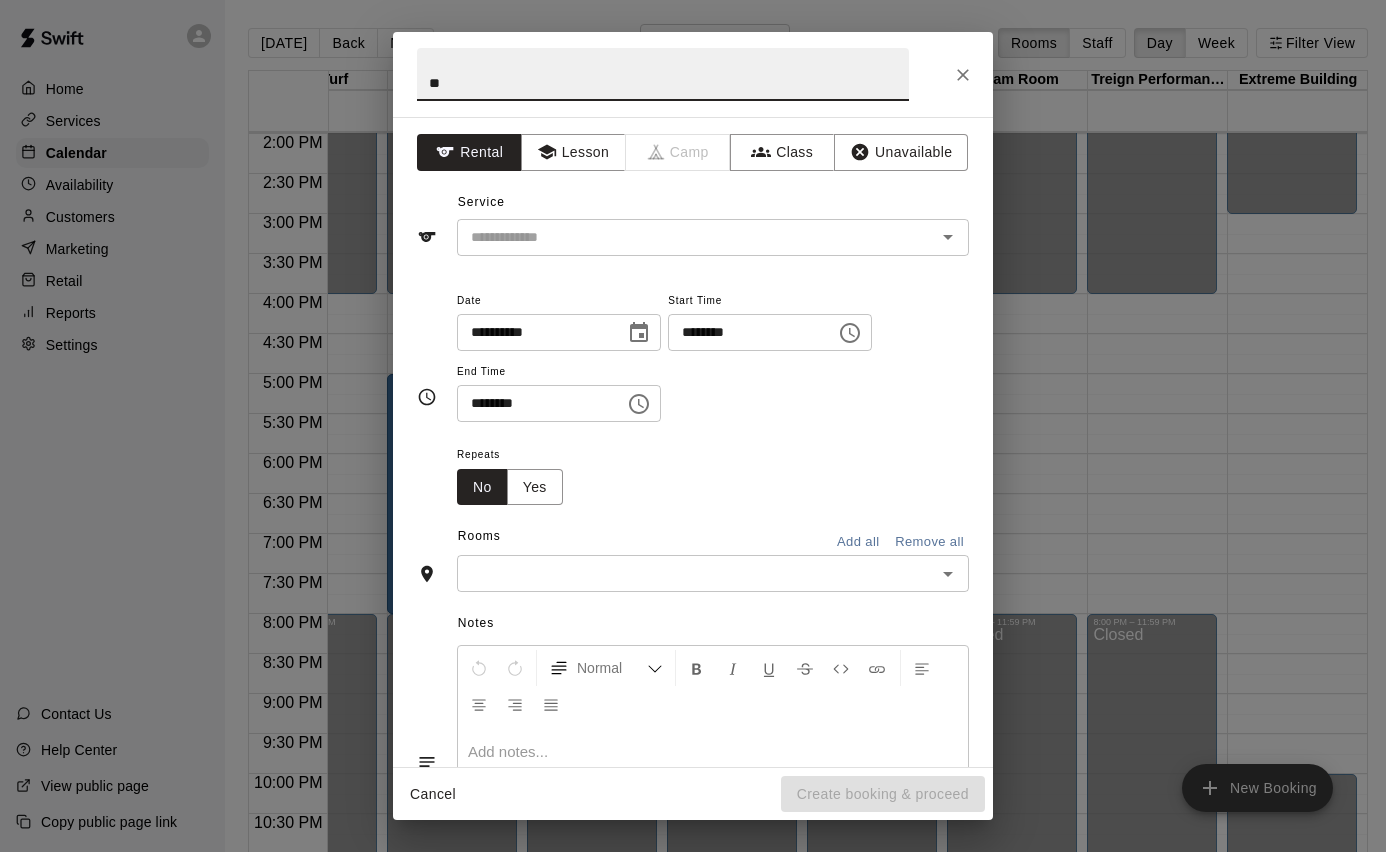 type on "*" 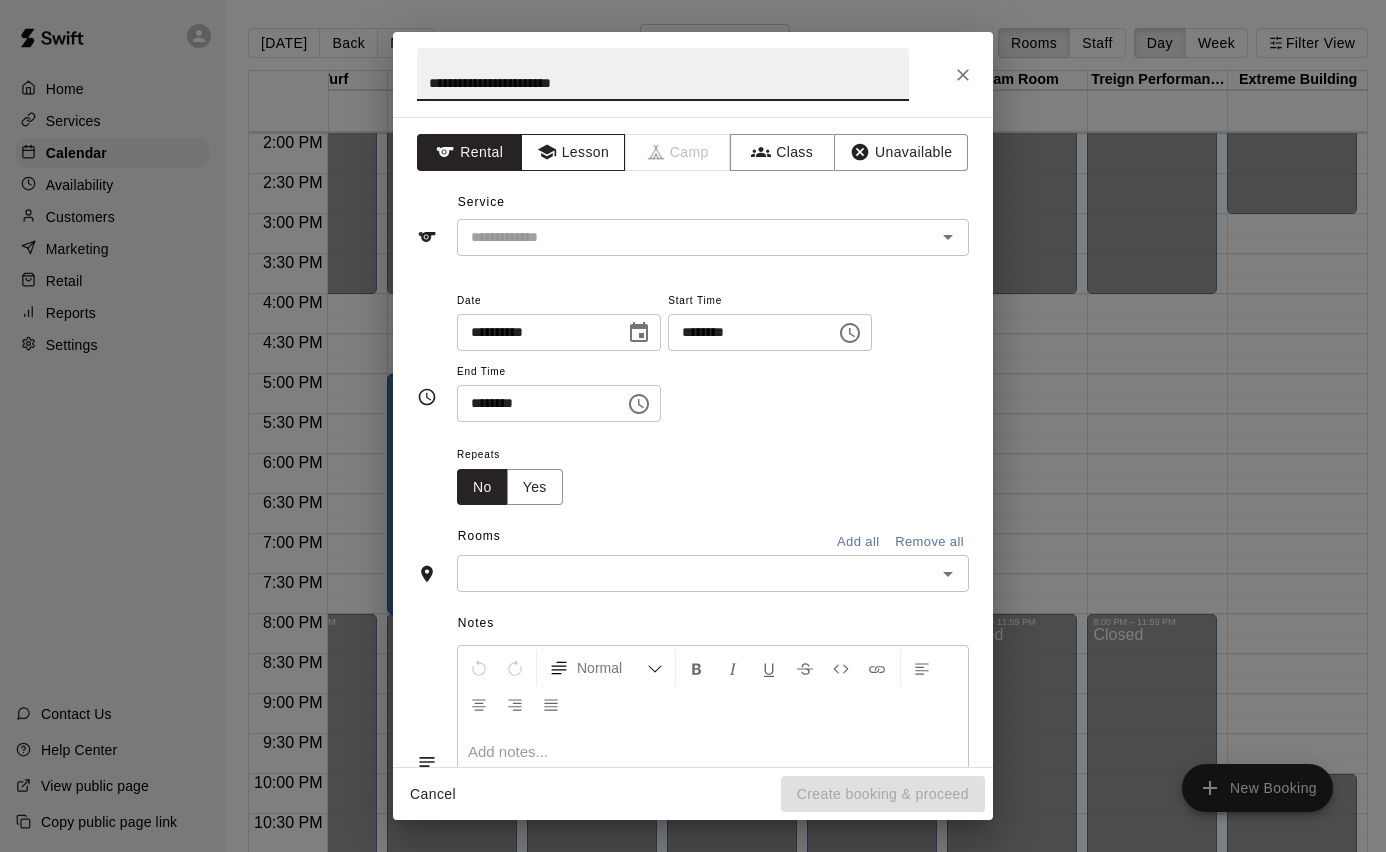 type on "**********" 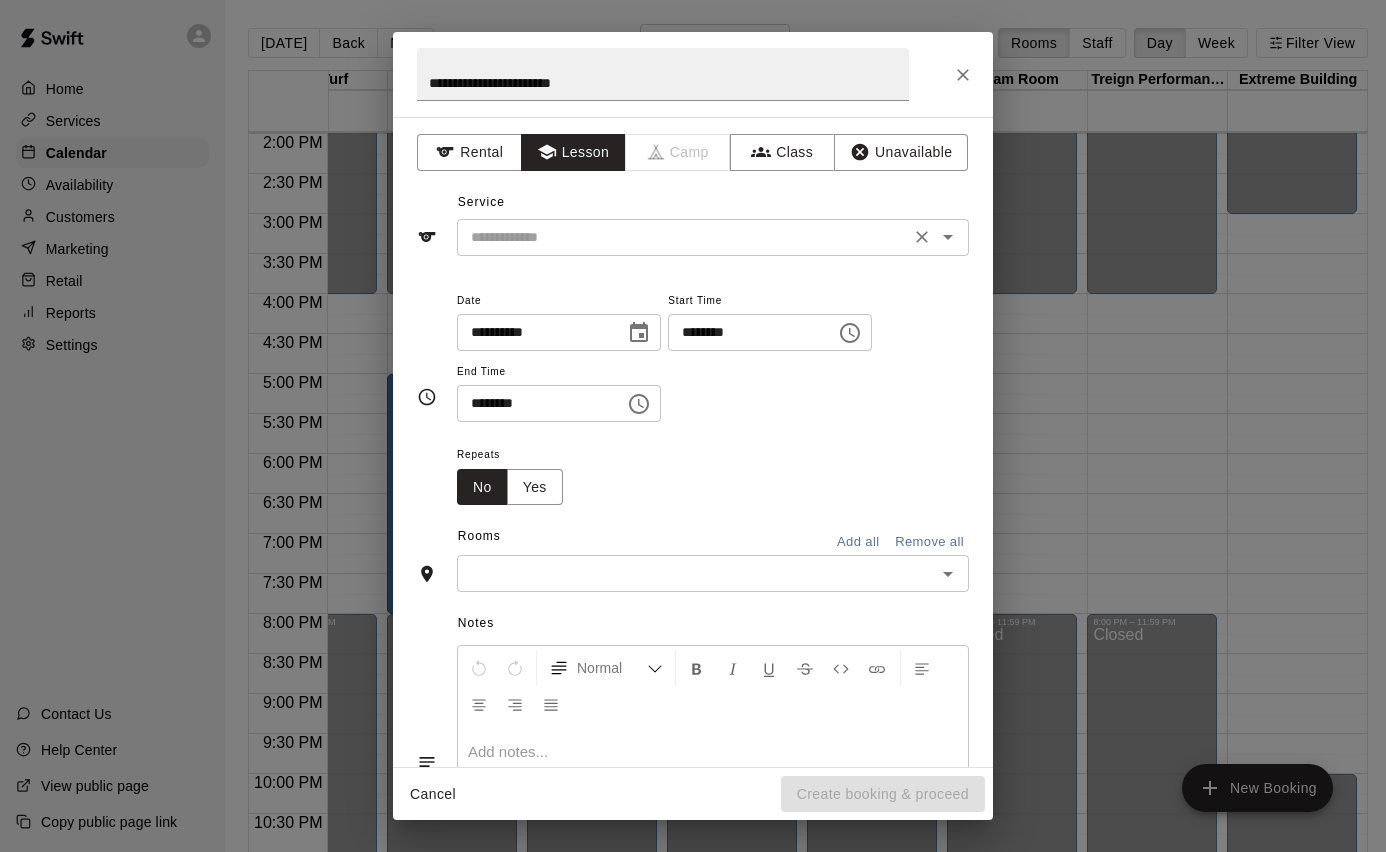 click at bounding box center [683, 237] 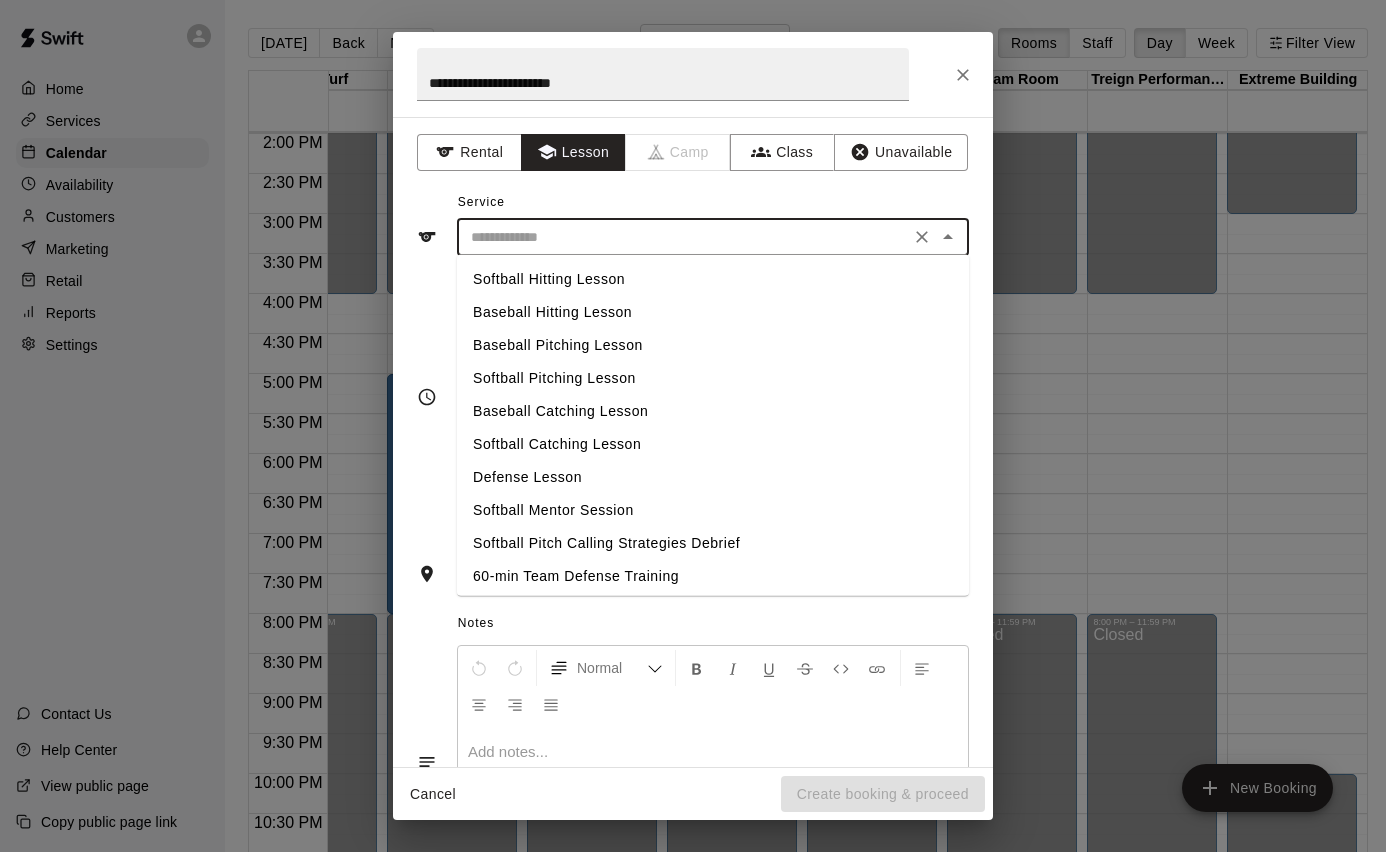 click on "Softball Pitching Lesson" at bounding box center (713, 378) 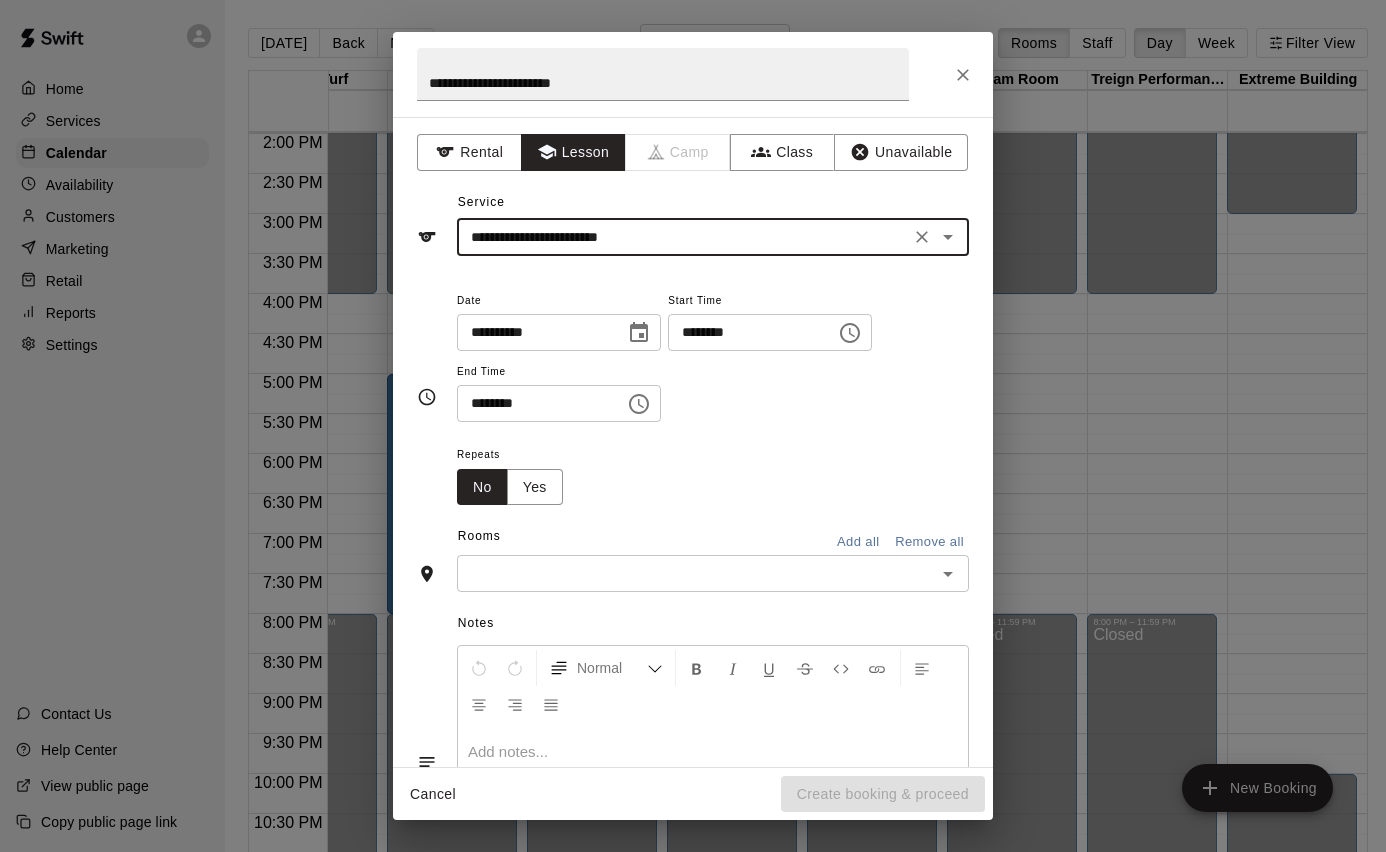 type on "**********" 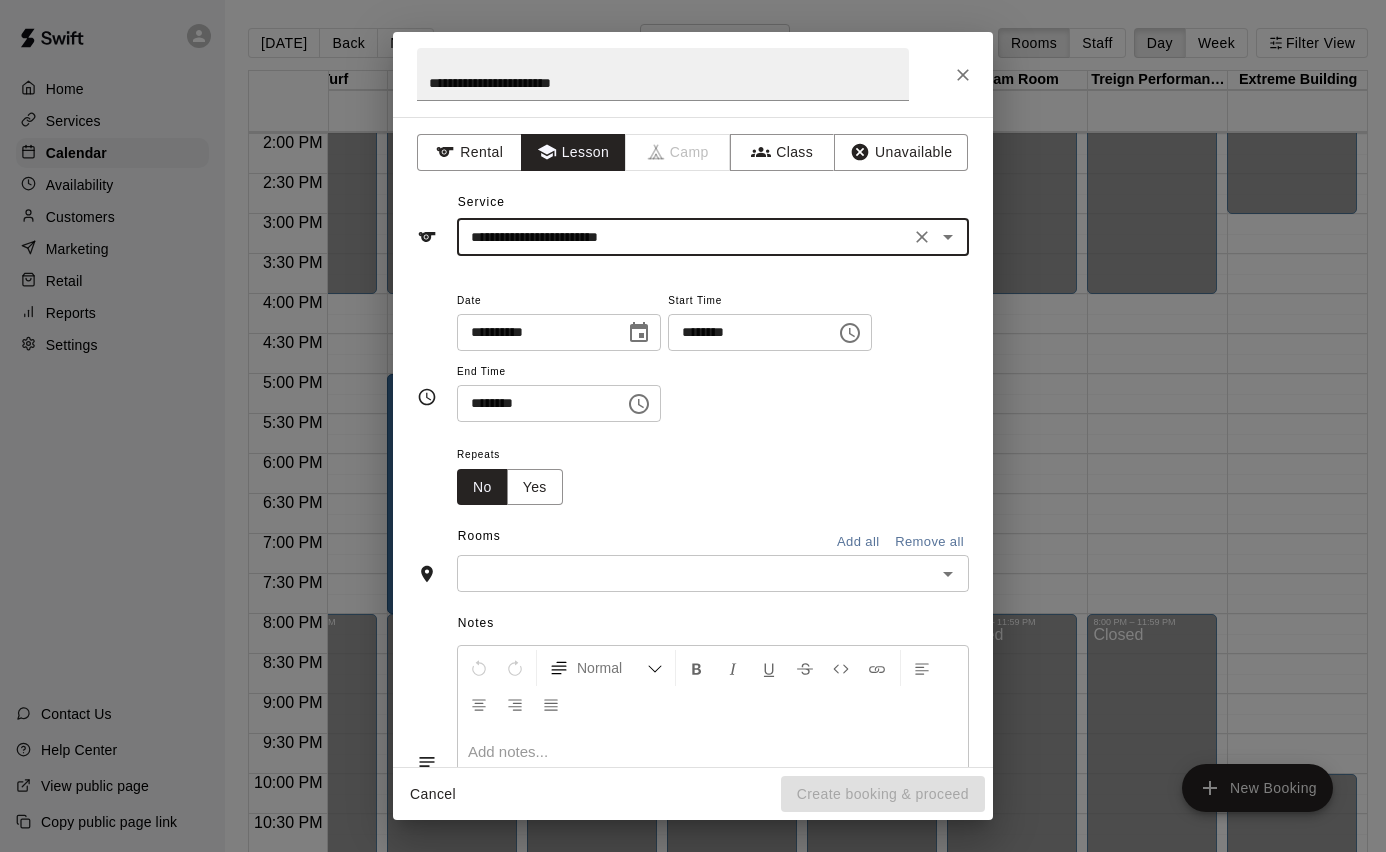 click on "********" at bounding box center (745, 332) 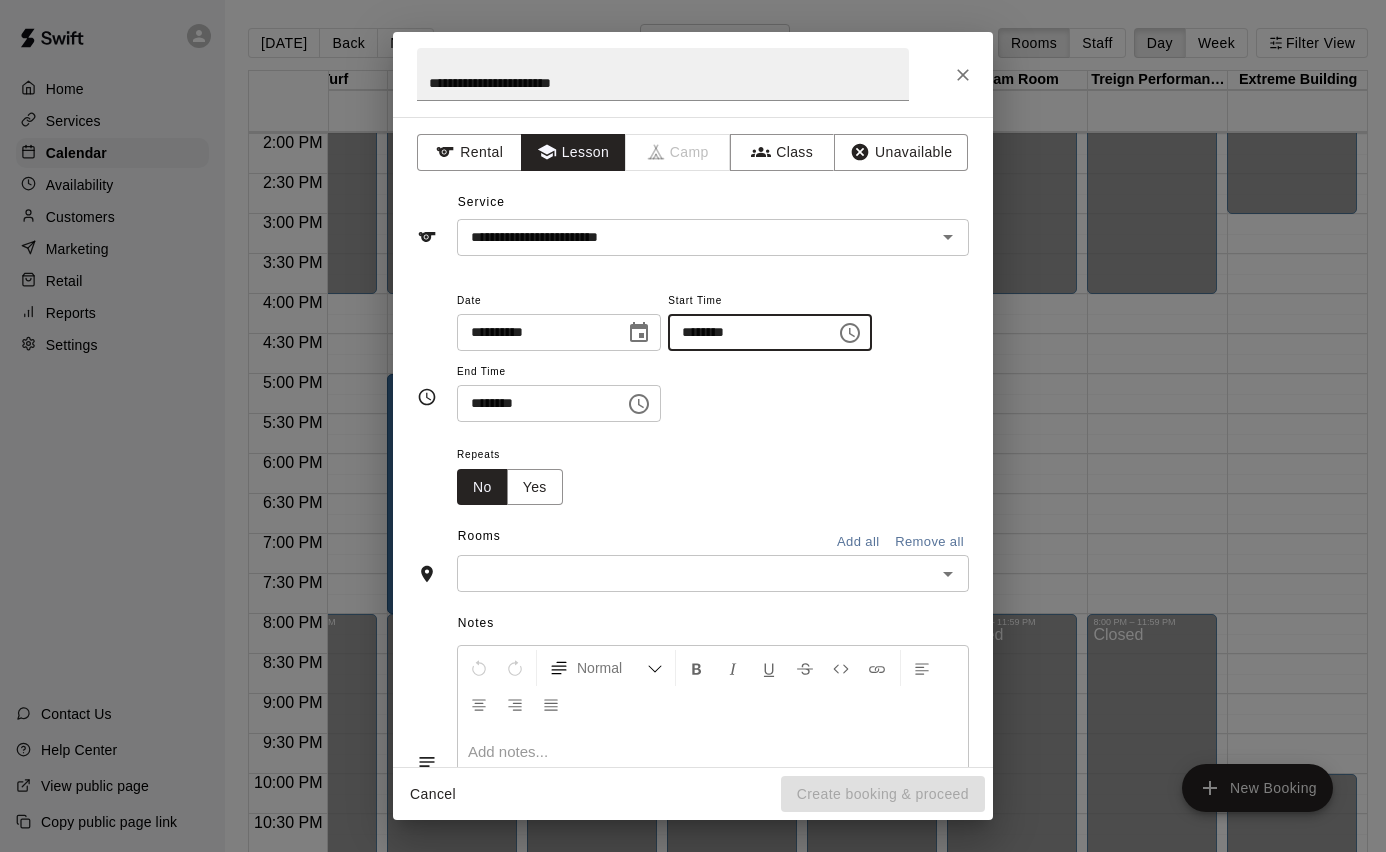 type on "********" 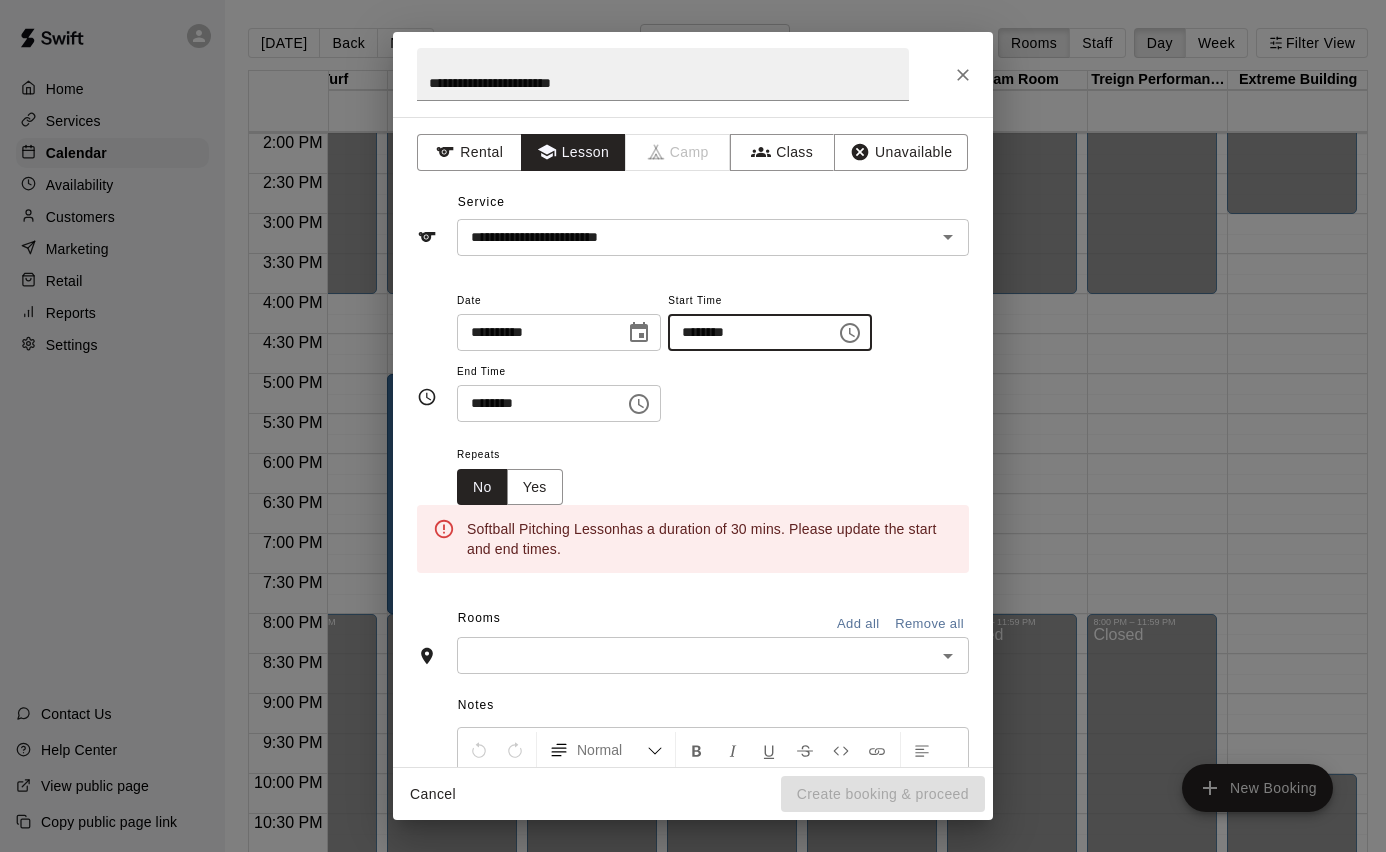 type 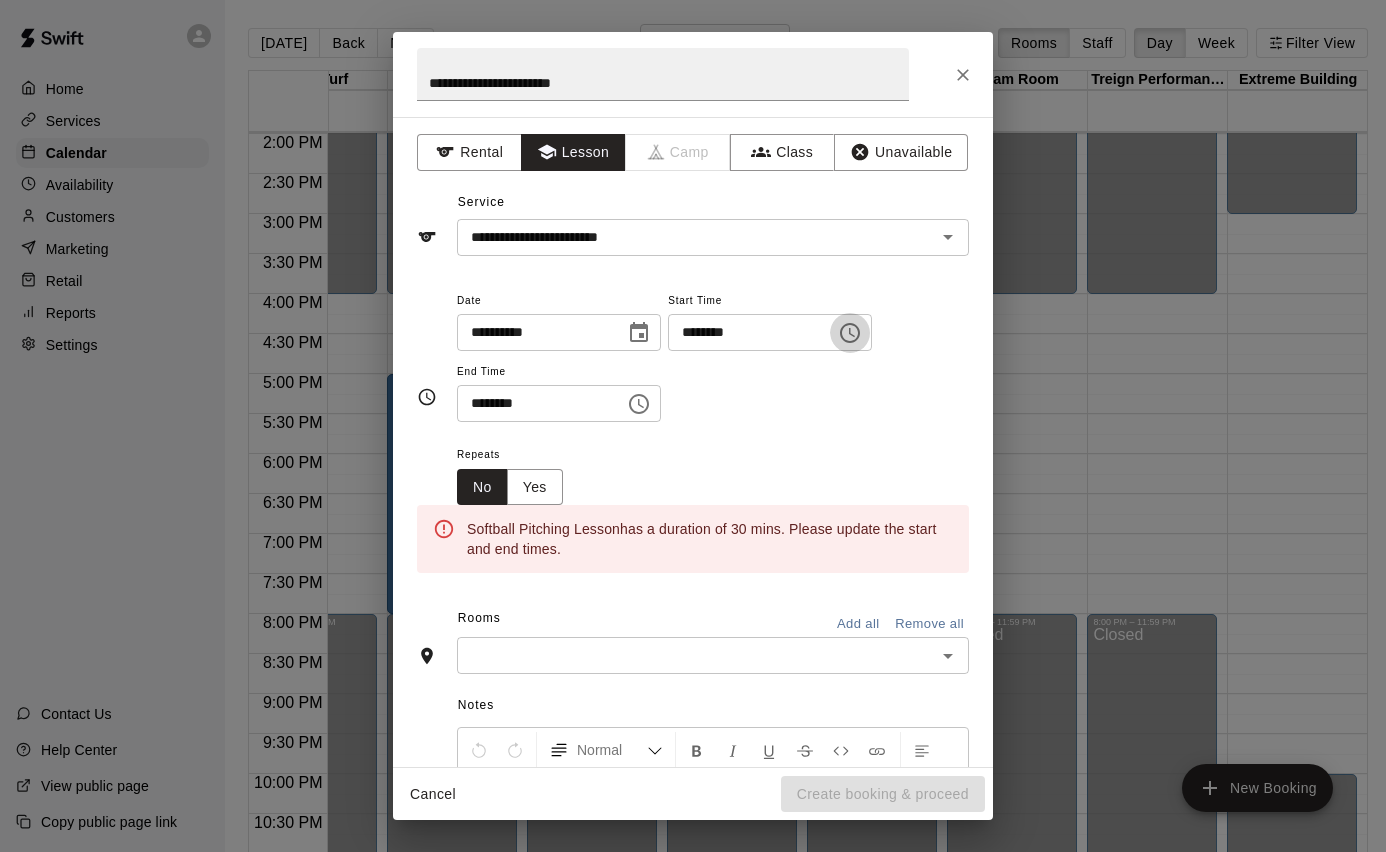 click on "********" at bounding box center (534, 403) 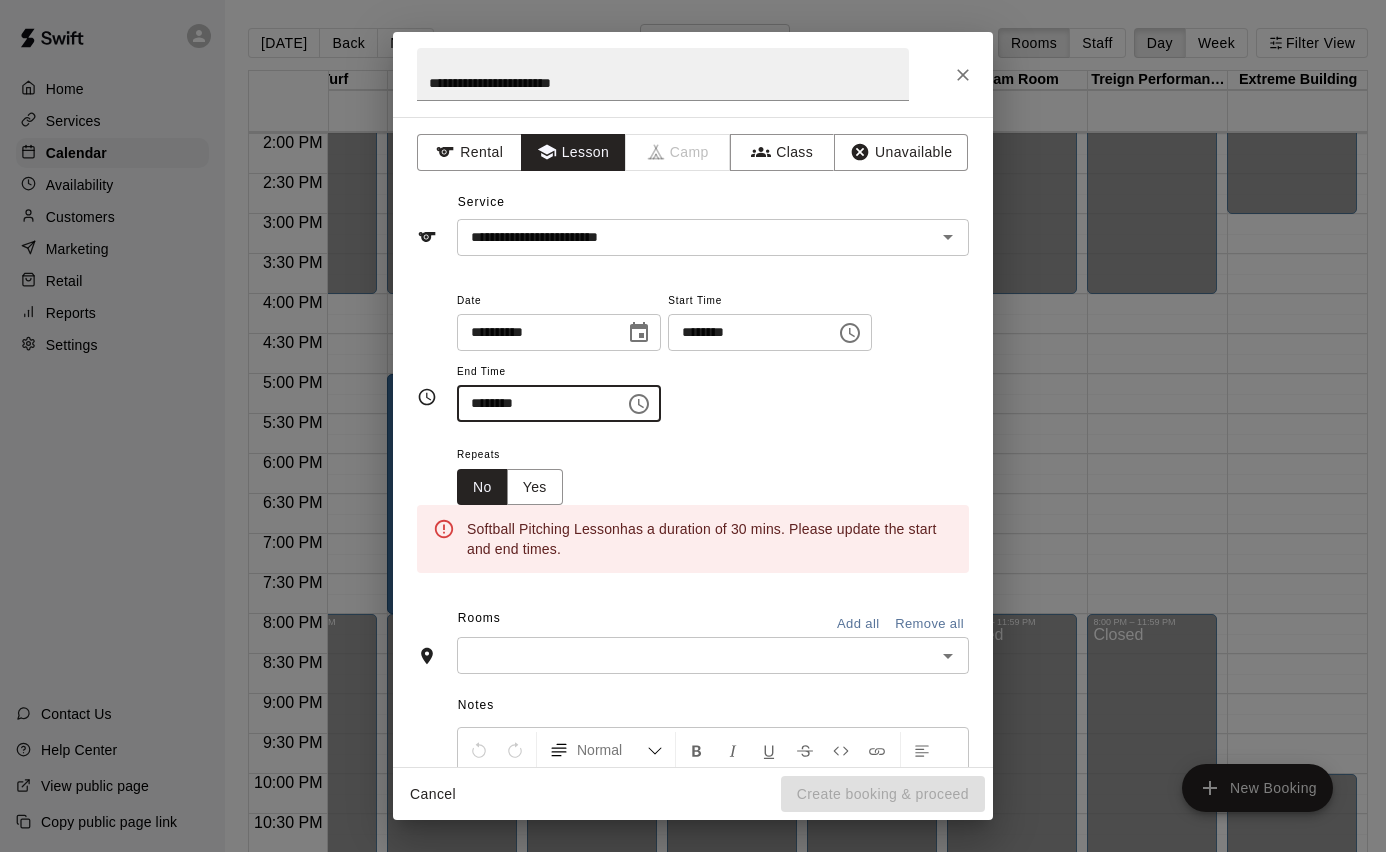 type on "********" 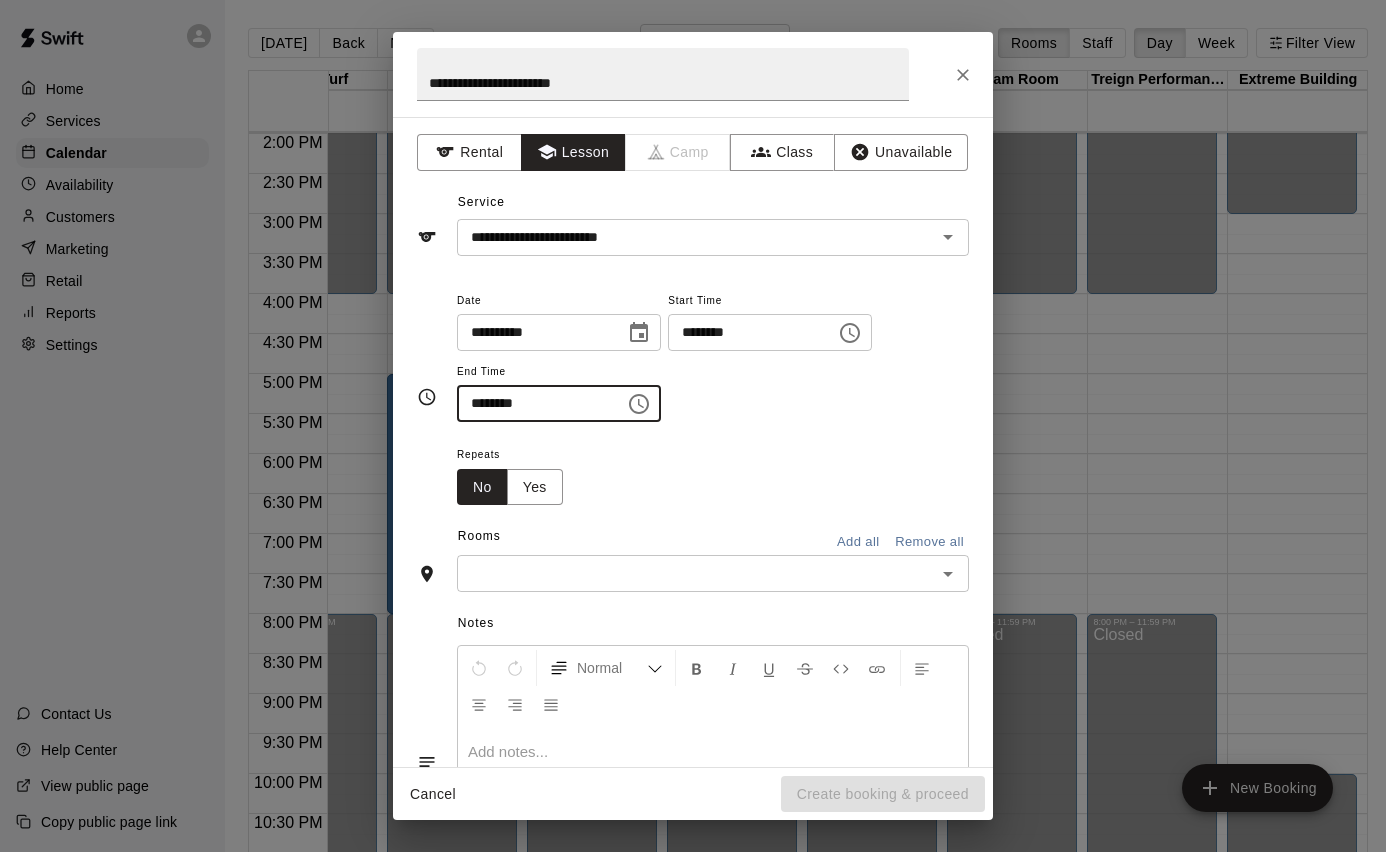 click at bounding box center [696, 573] 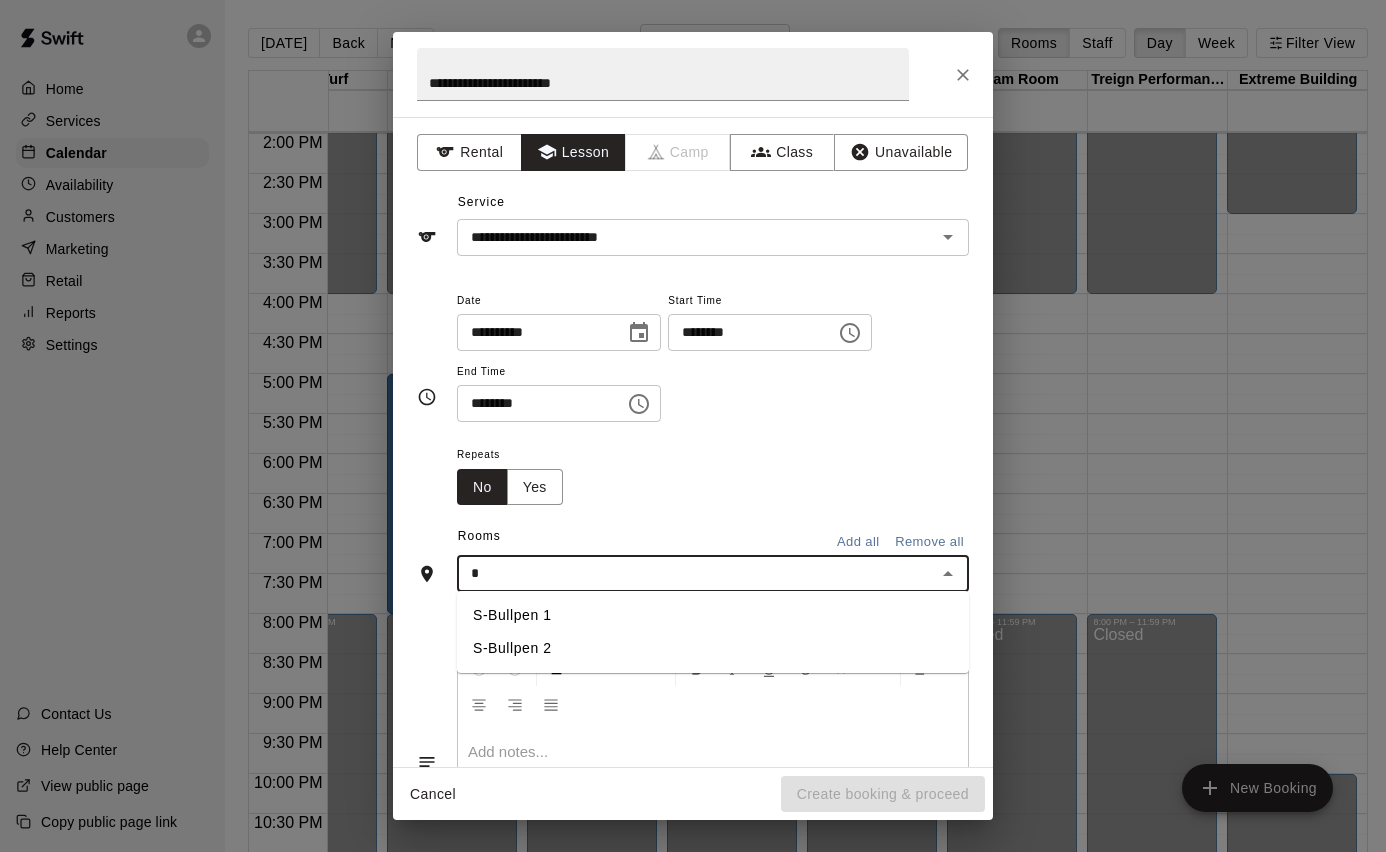 click on "S-Bullpen 1" at bounding box center [713, 615] 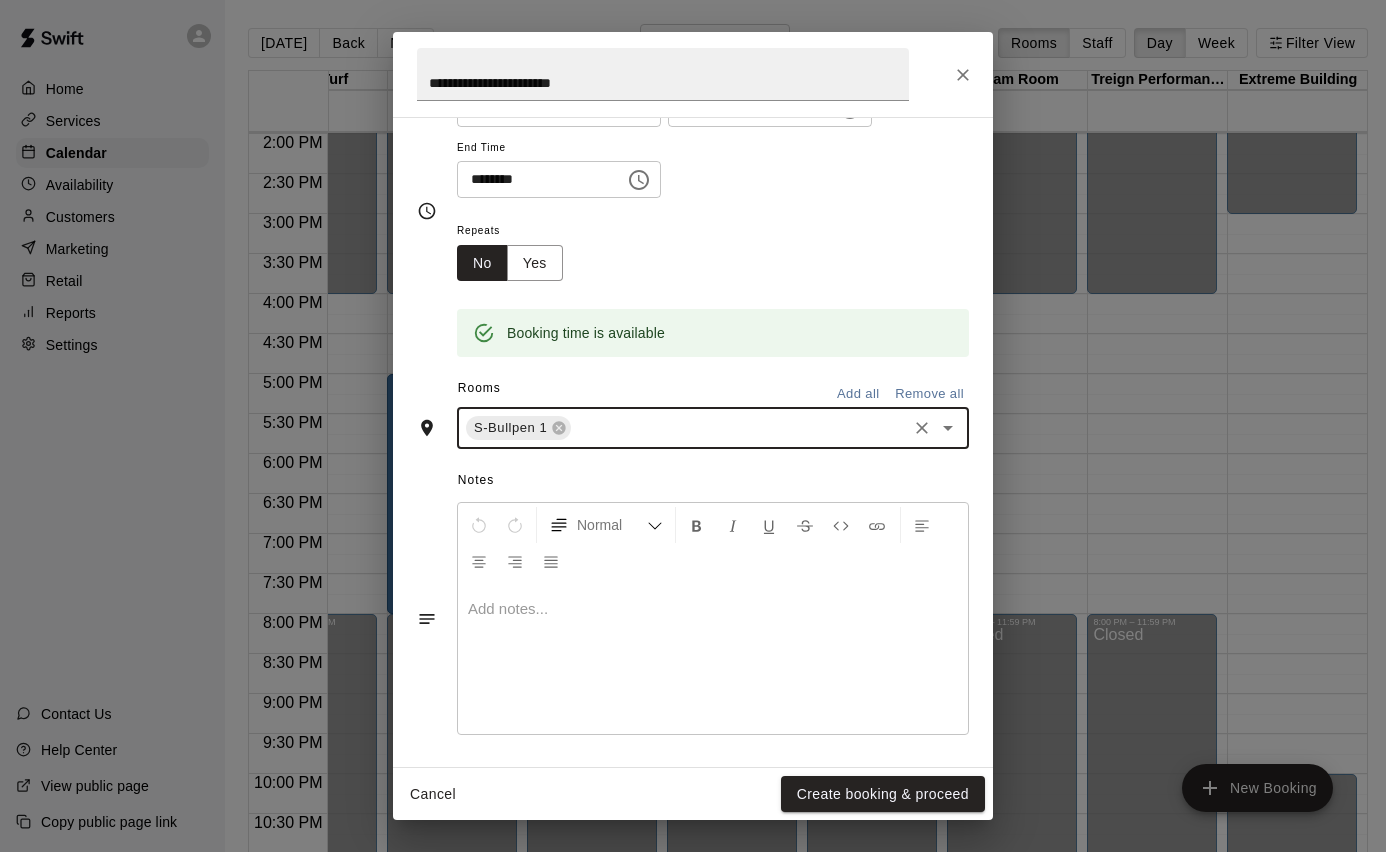 click at bounding box center [713, 659] 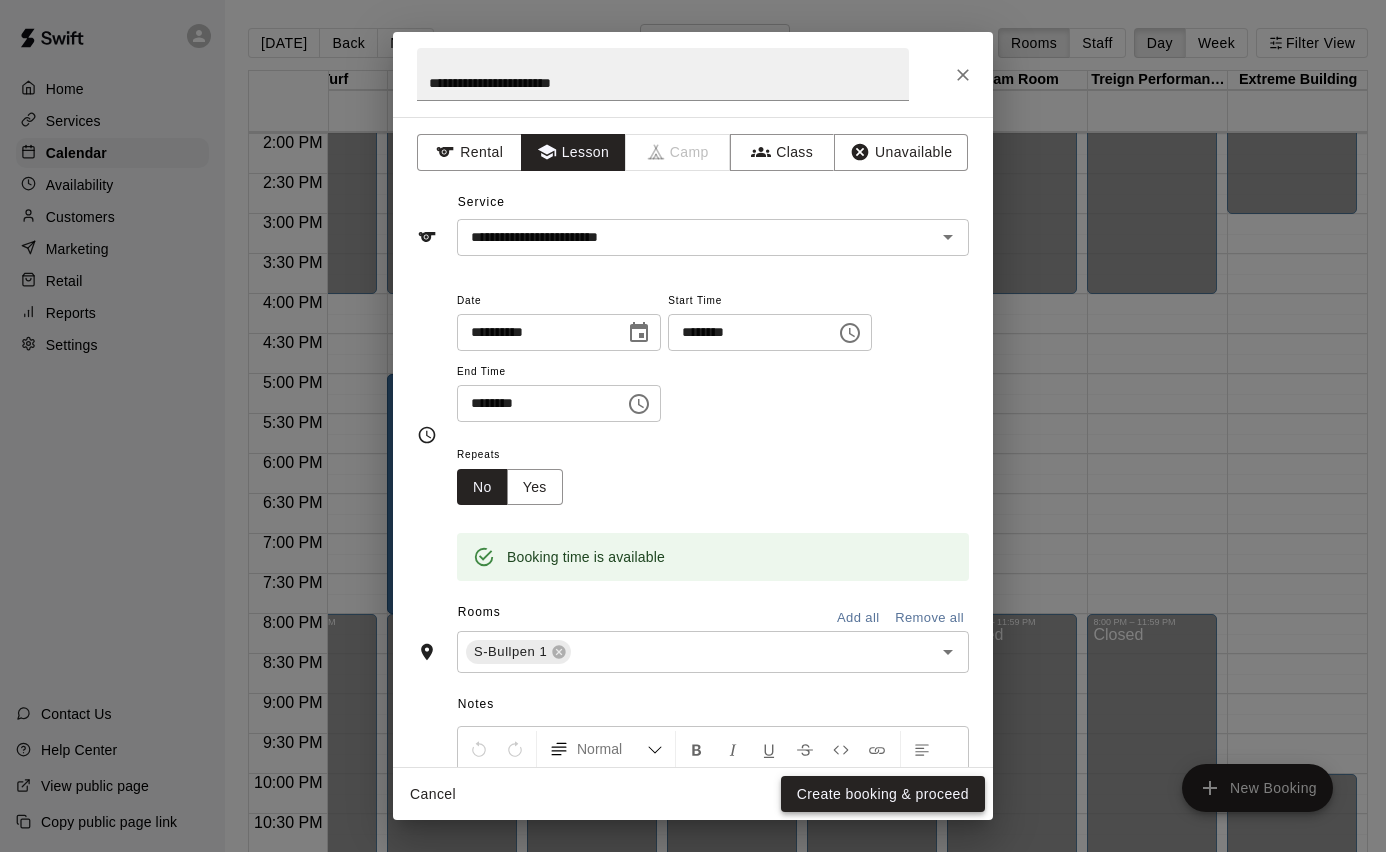 click on "Create booking & proceed" at bounding box center [883, 794] 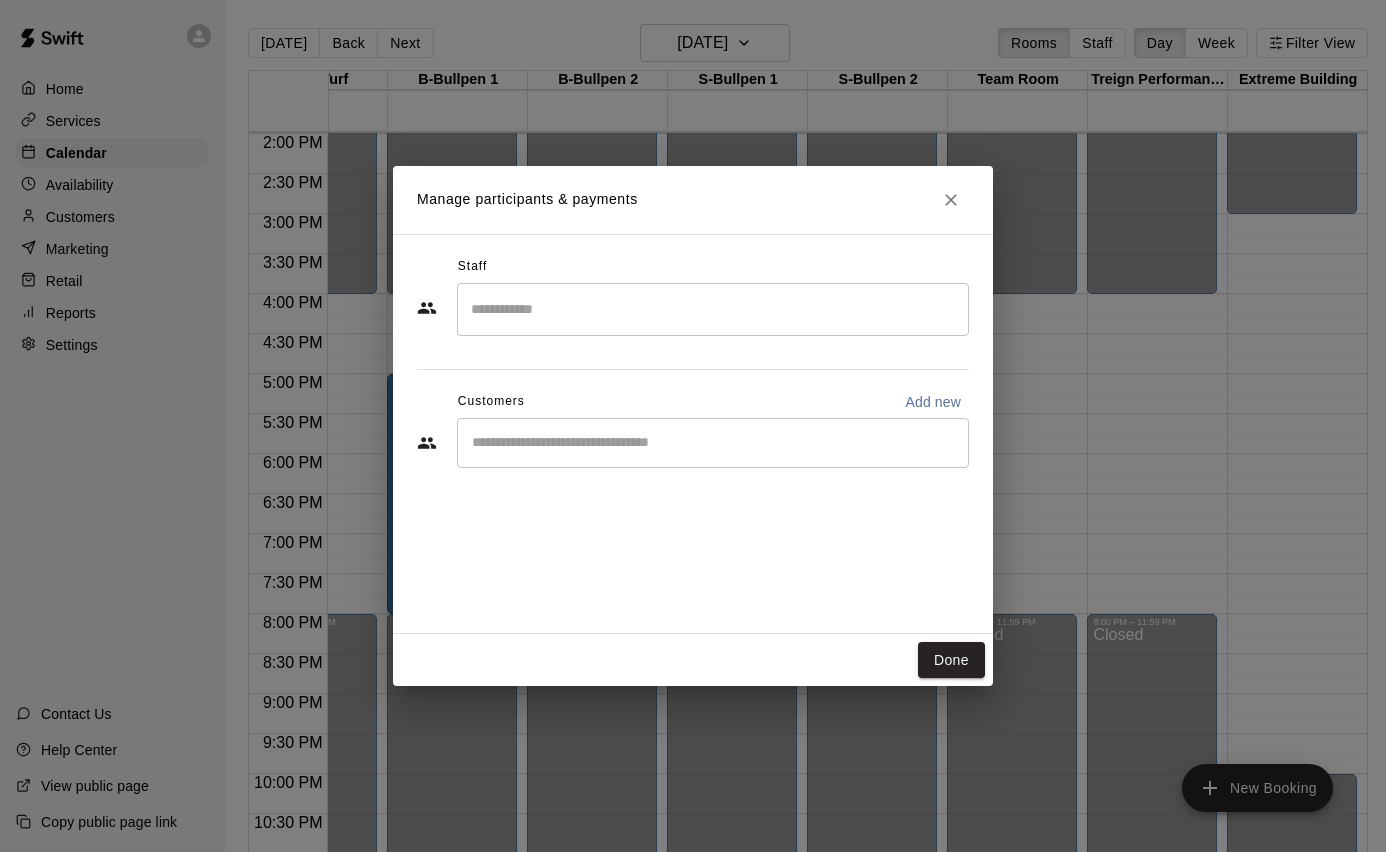 click at bounding box center (713, 309) 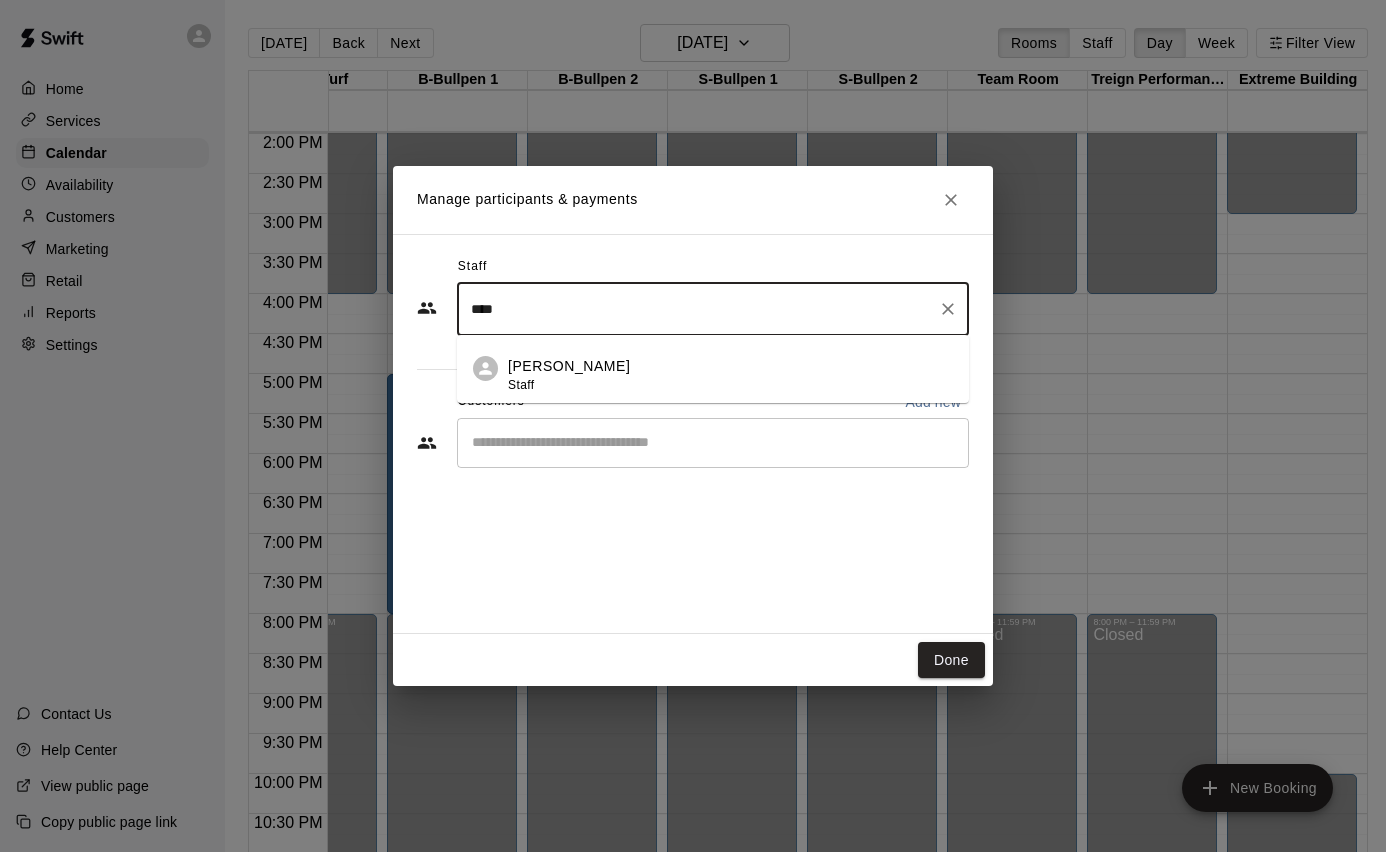 click on "[PERSON_NAME]" at bounding box center [569, 366] 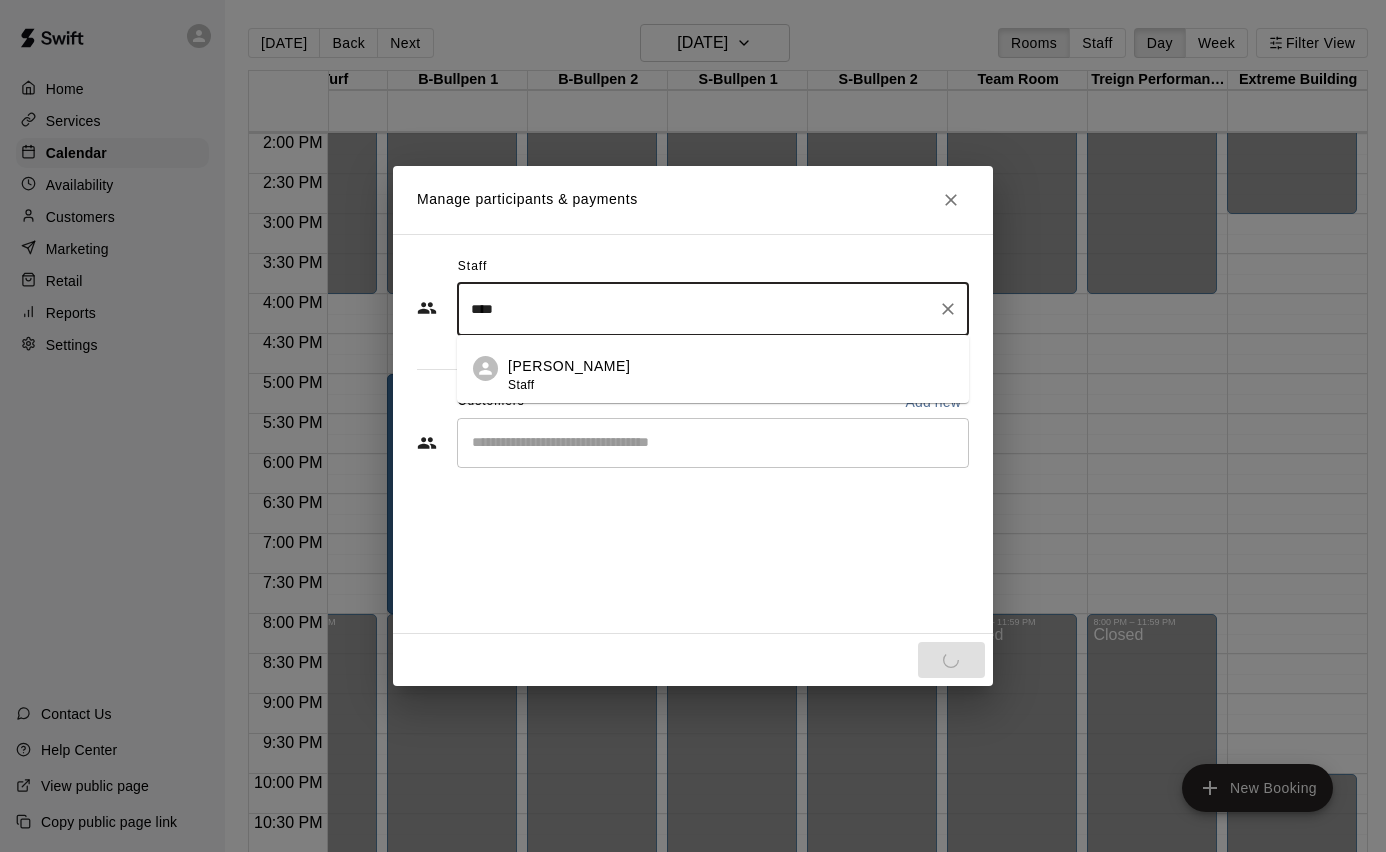 type on "****" 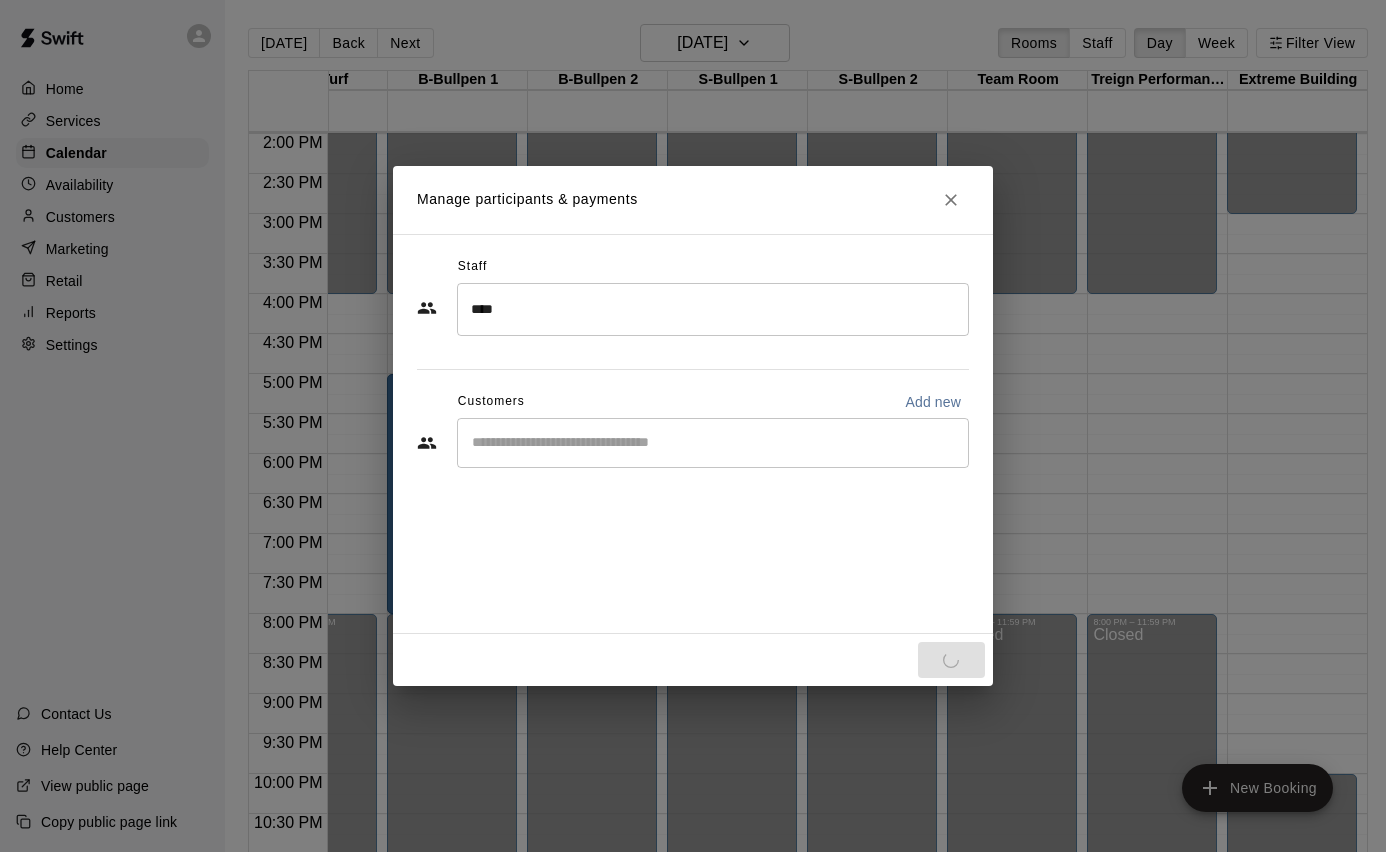 click on "Staff **** ​ Customers Add new ​" at bounding box center [693, 434] 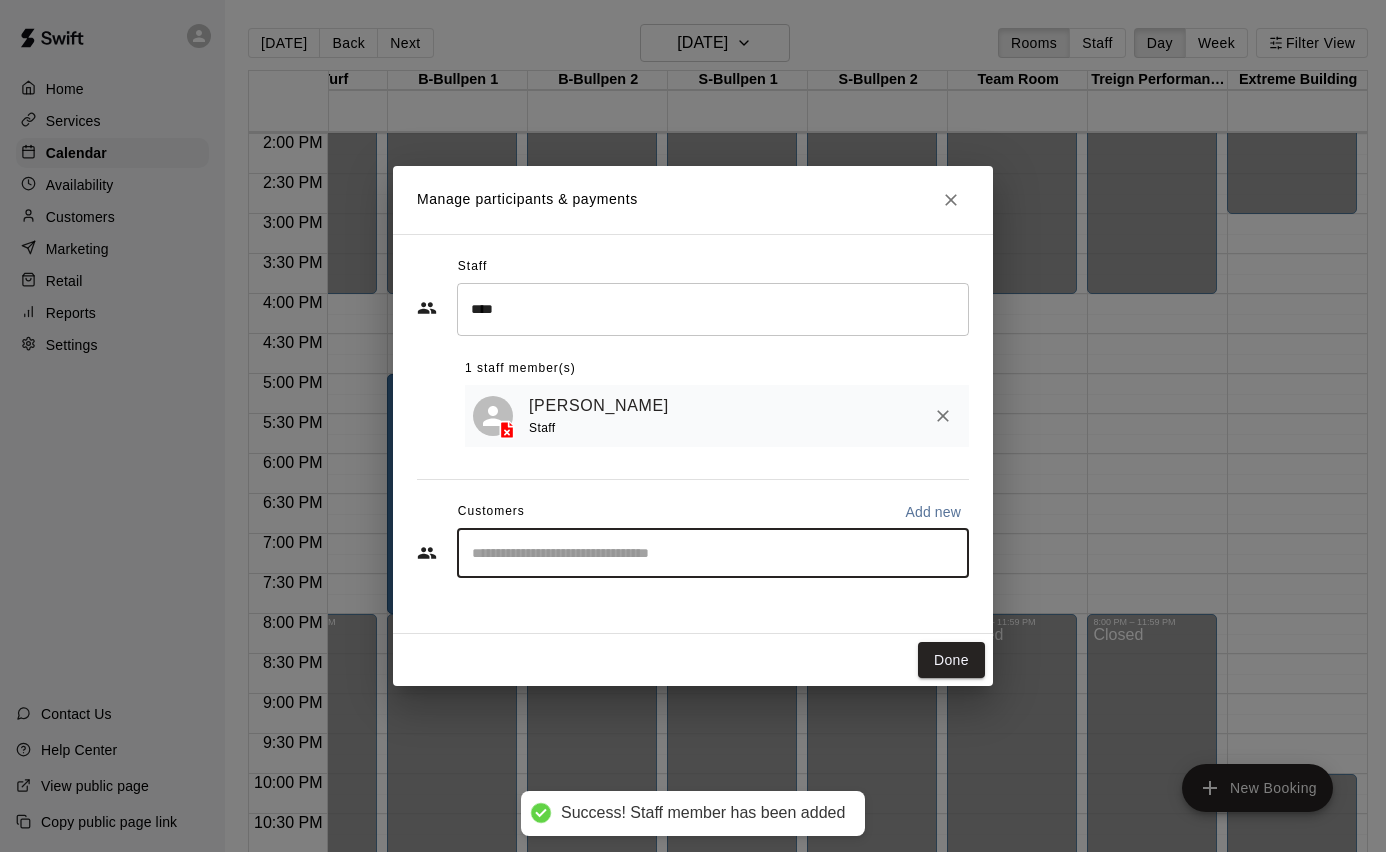 click at bounding box center [713, 553] 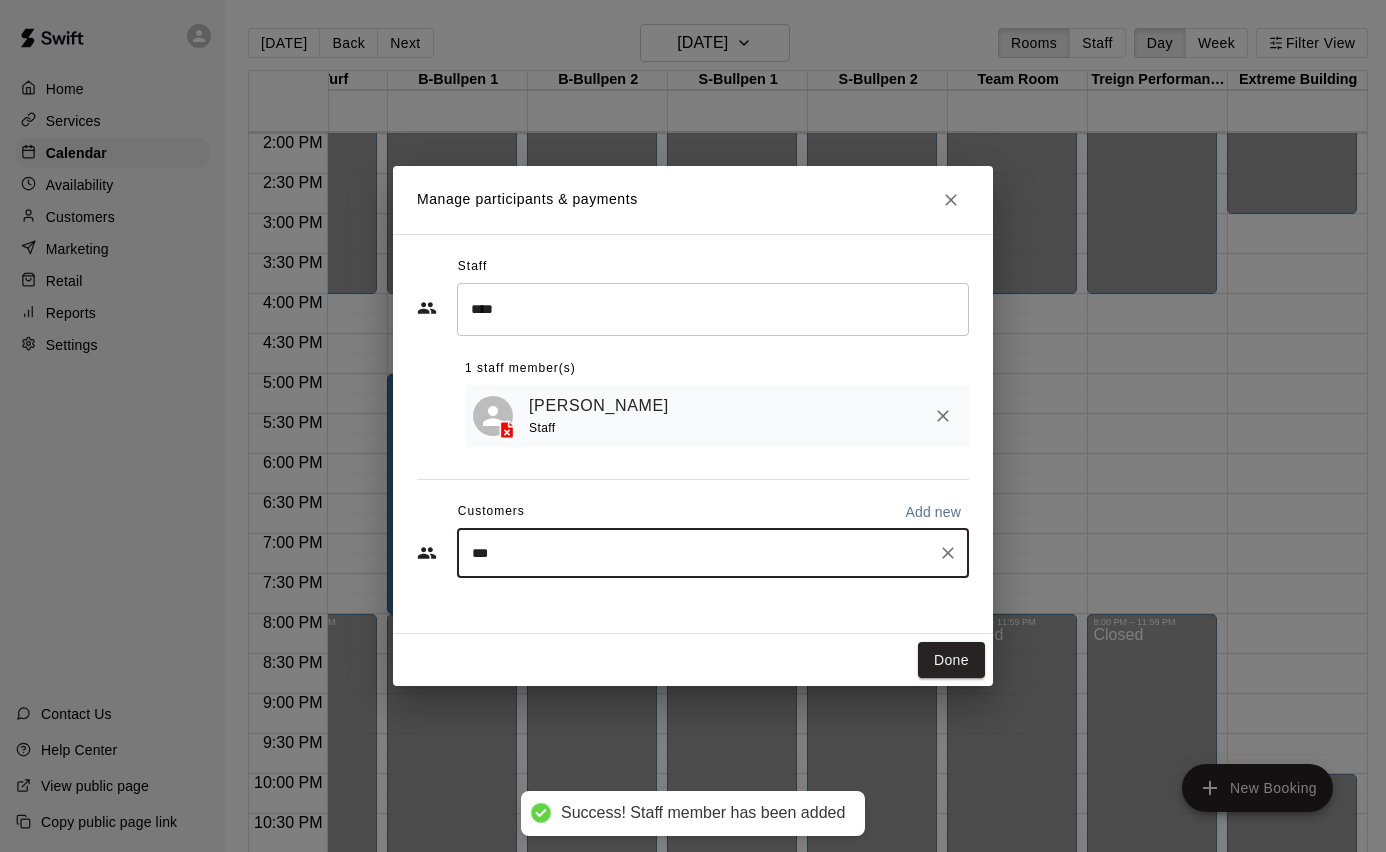 type on "****" 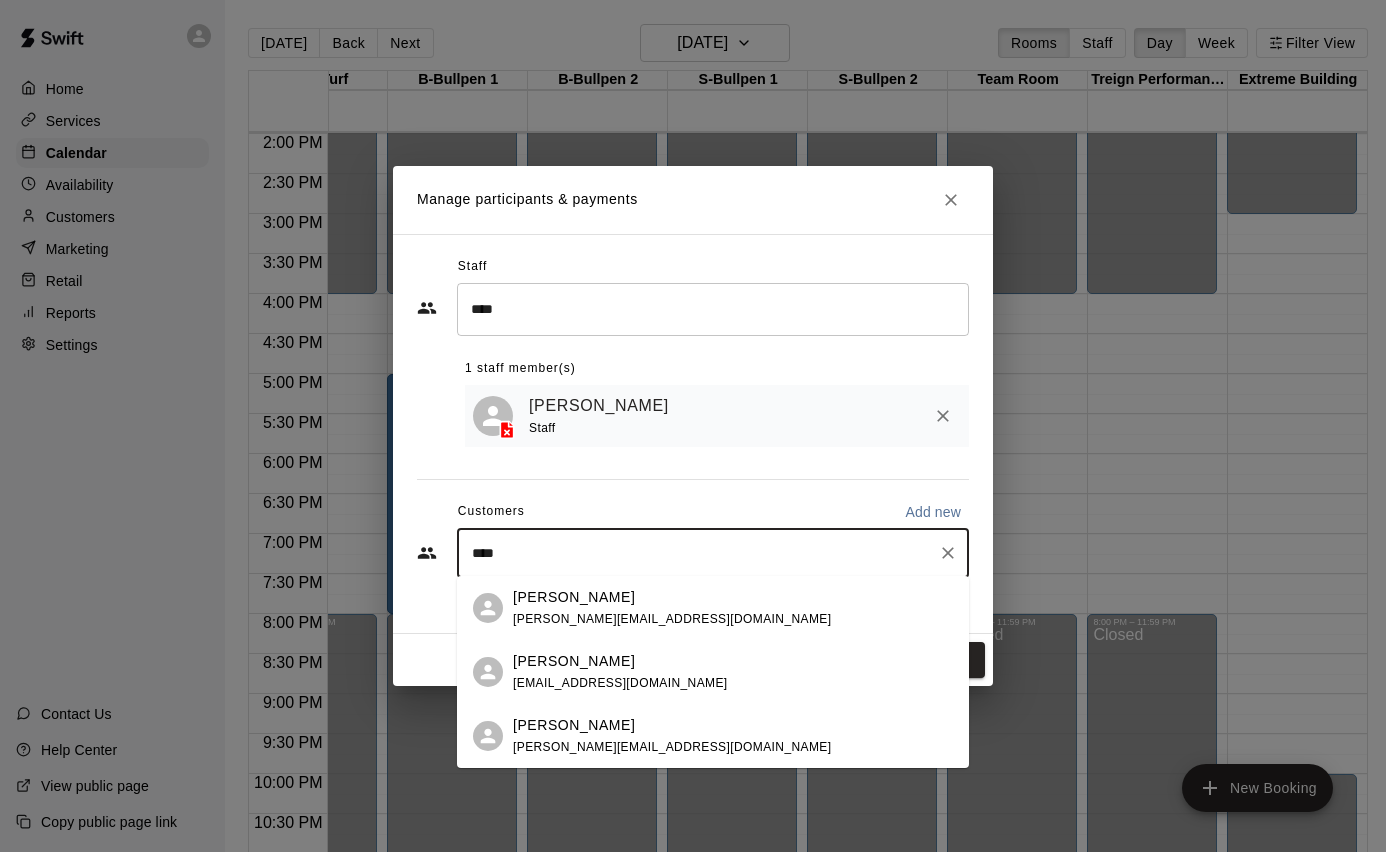click on "[PERSON_NAME]" at bounding box center (574, 725) 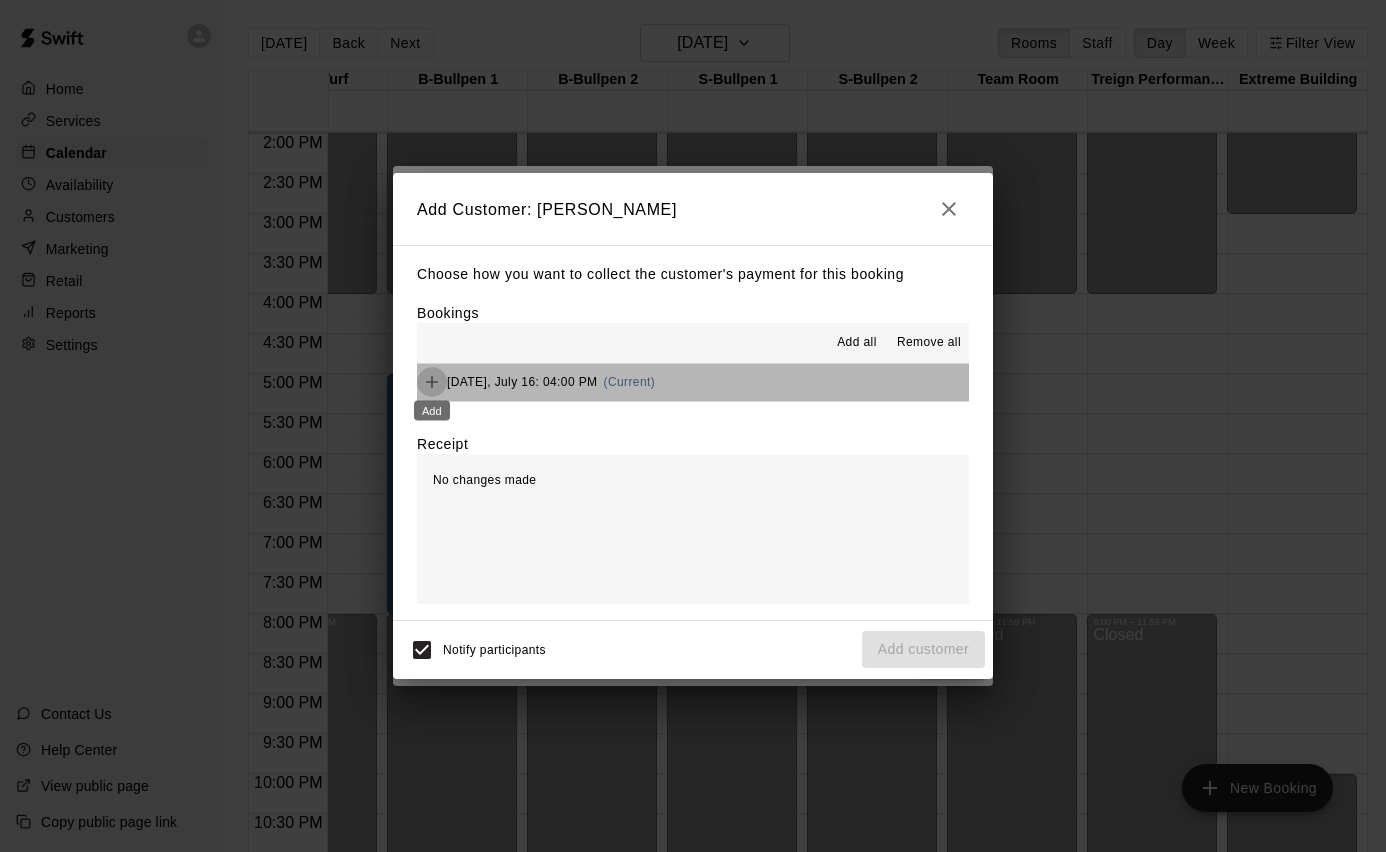 click 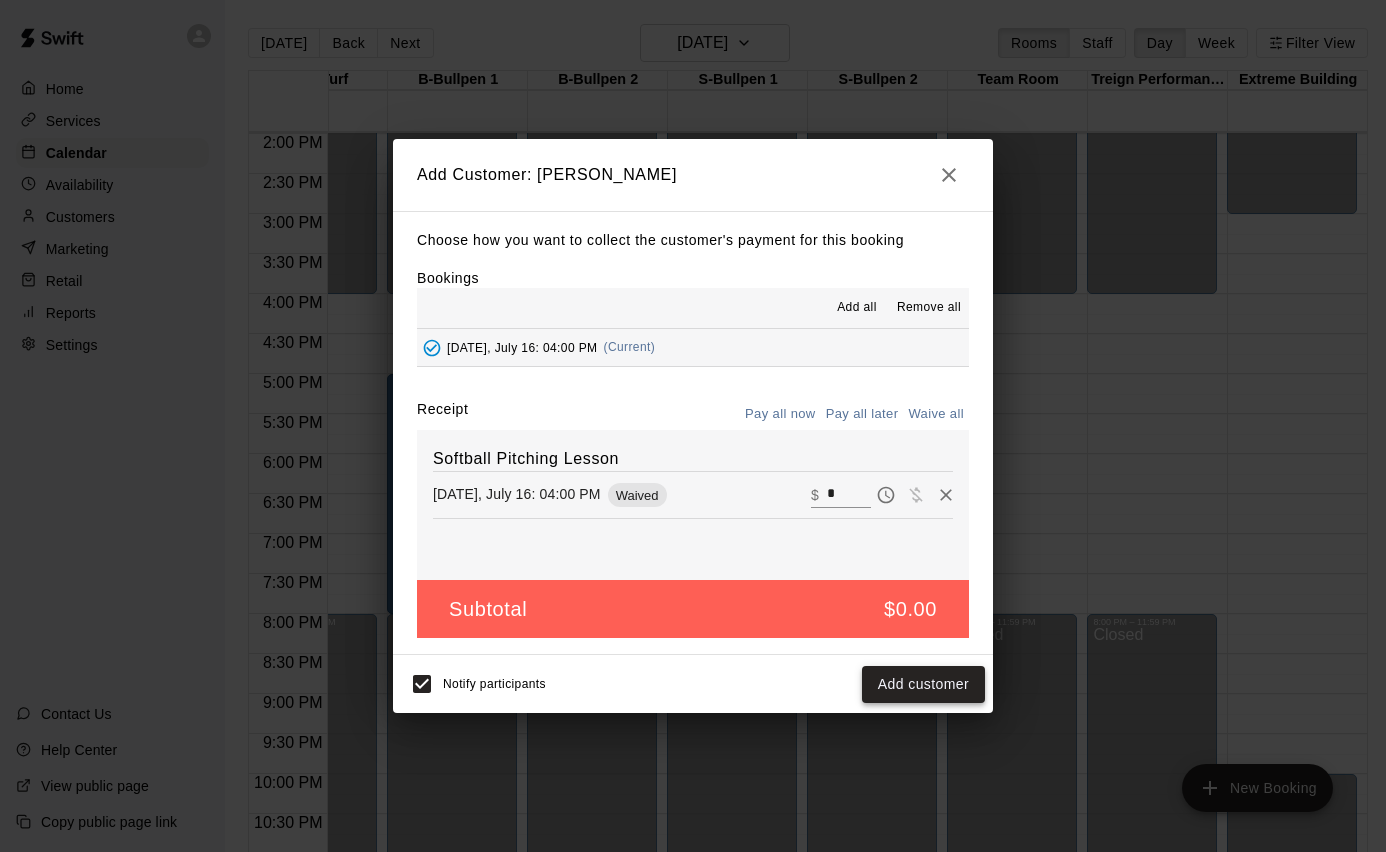 click on "Add customer" at bounding box center [923, 684] 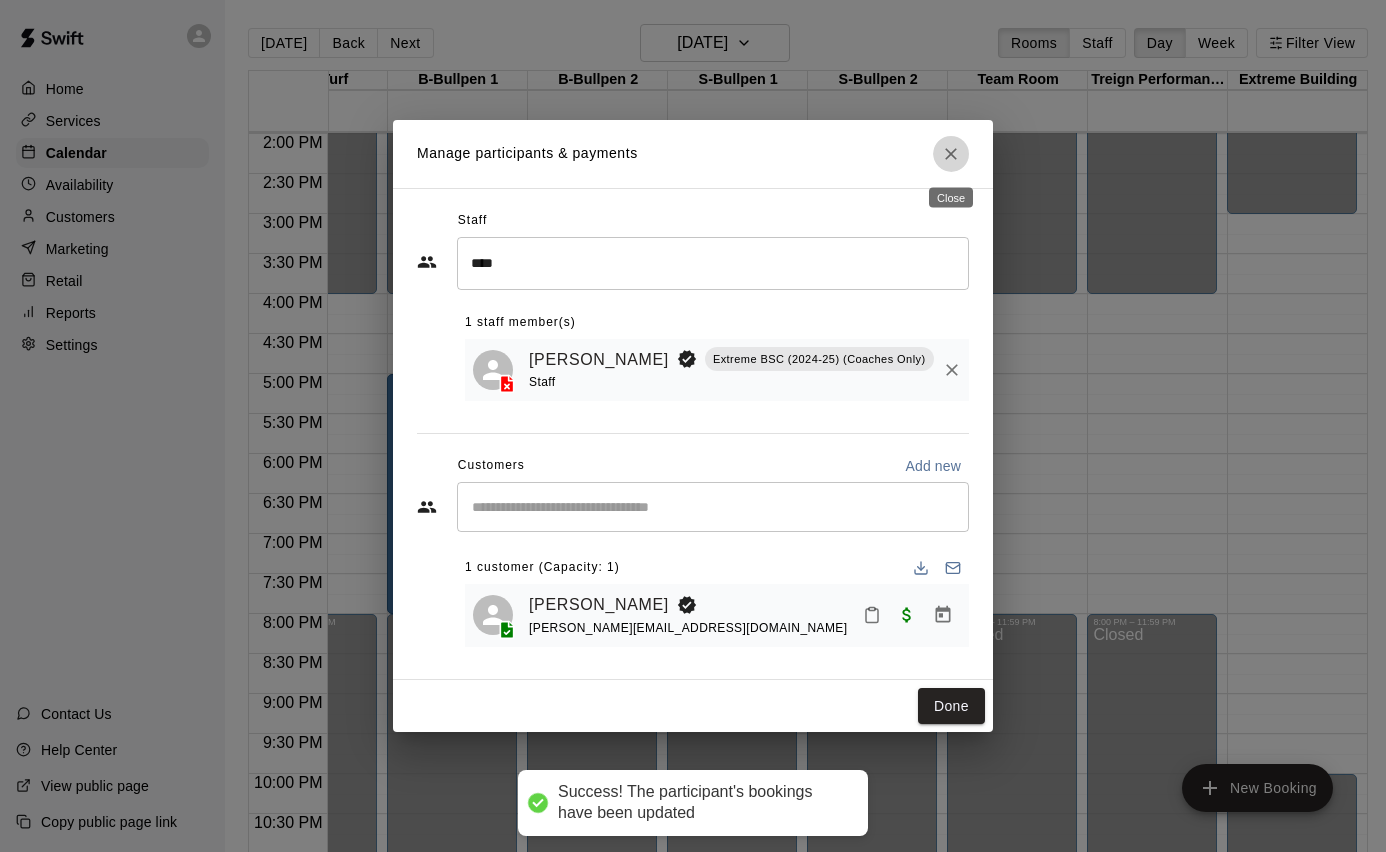click 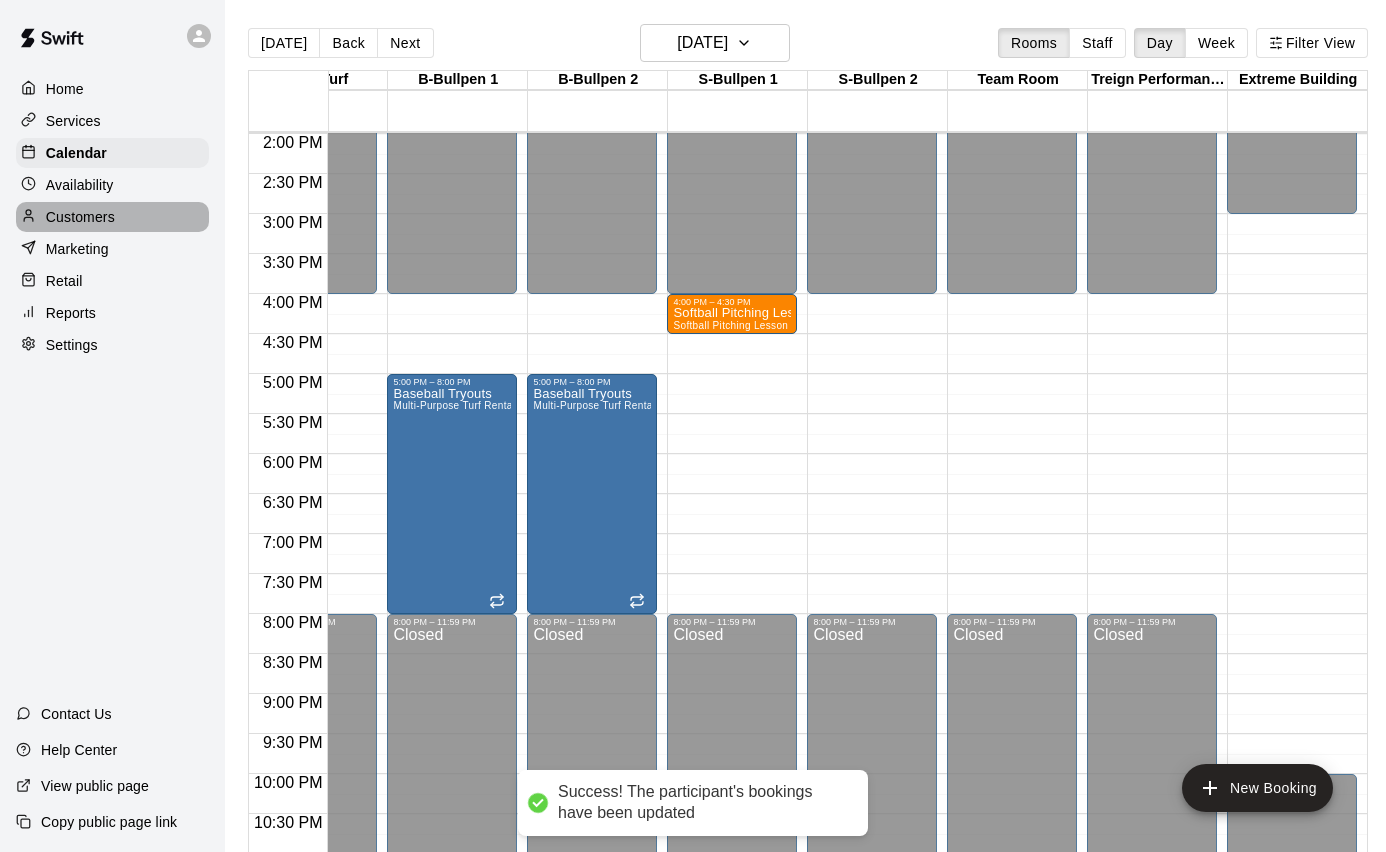 click on "Customers" at bounding box center [112, 217] 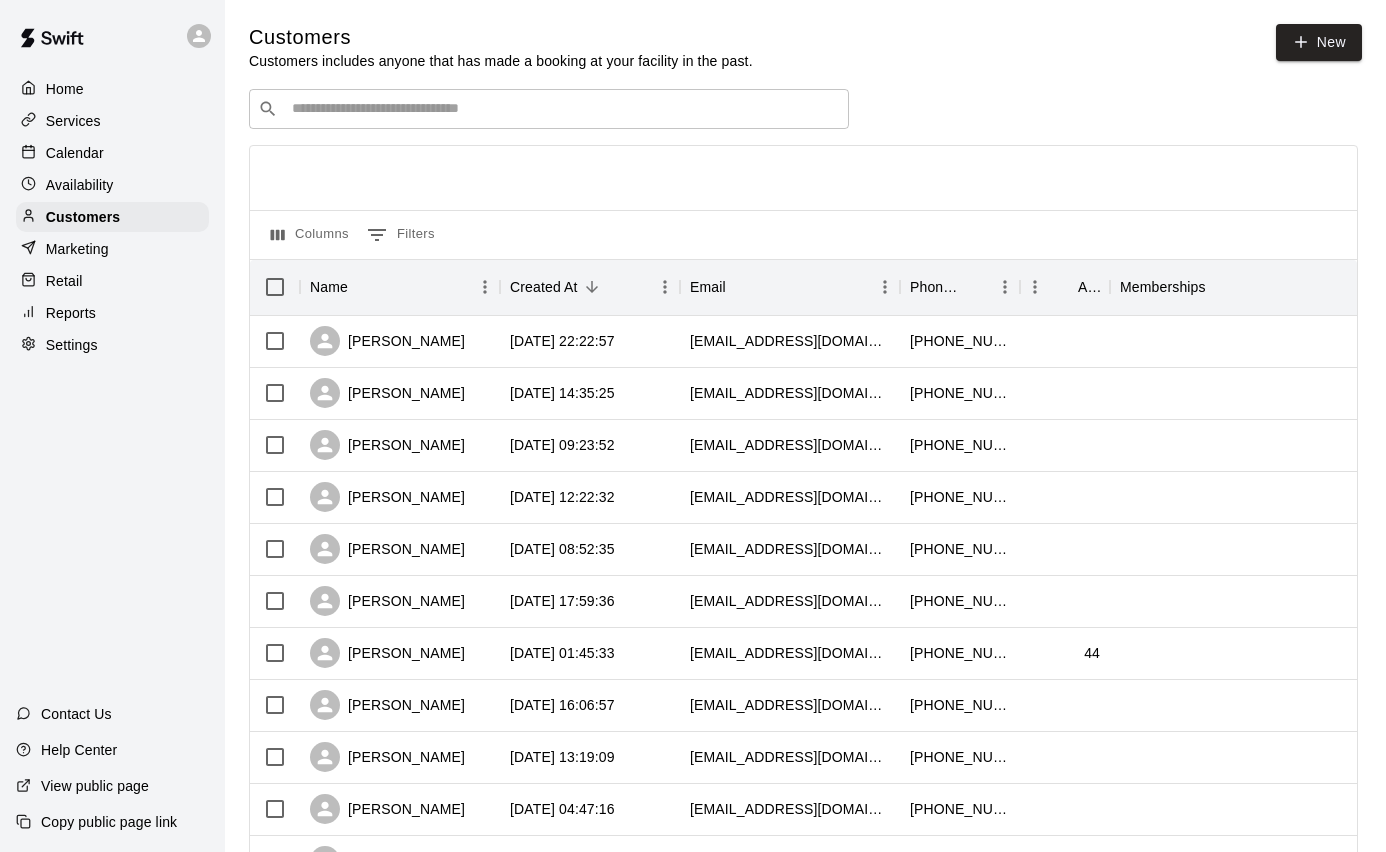click at bounding box center (563, 109) 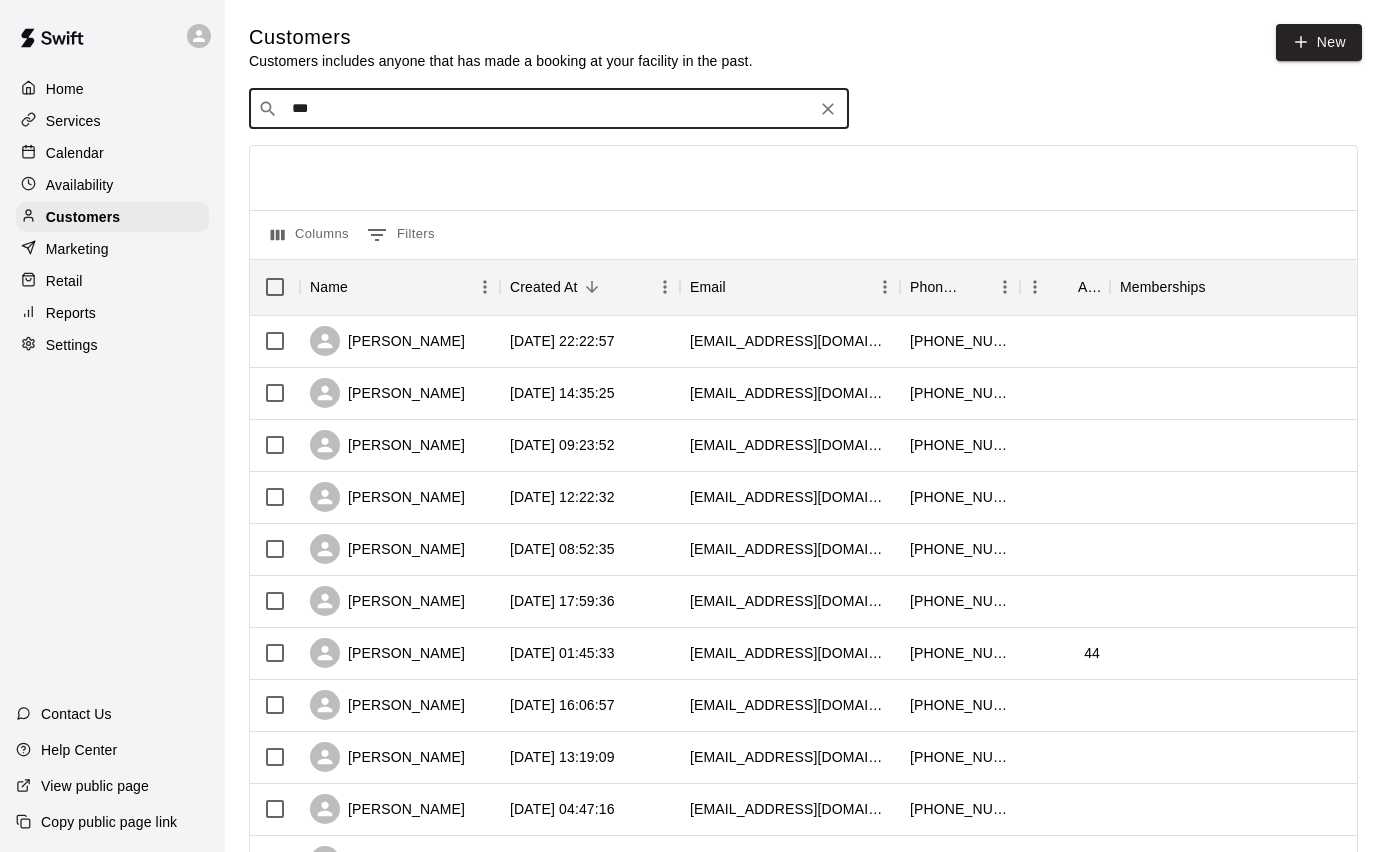 type on "****" 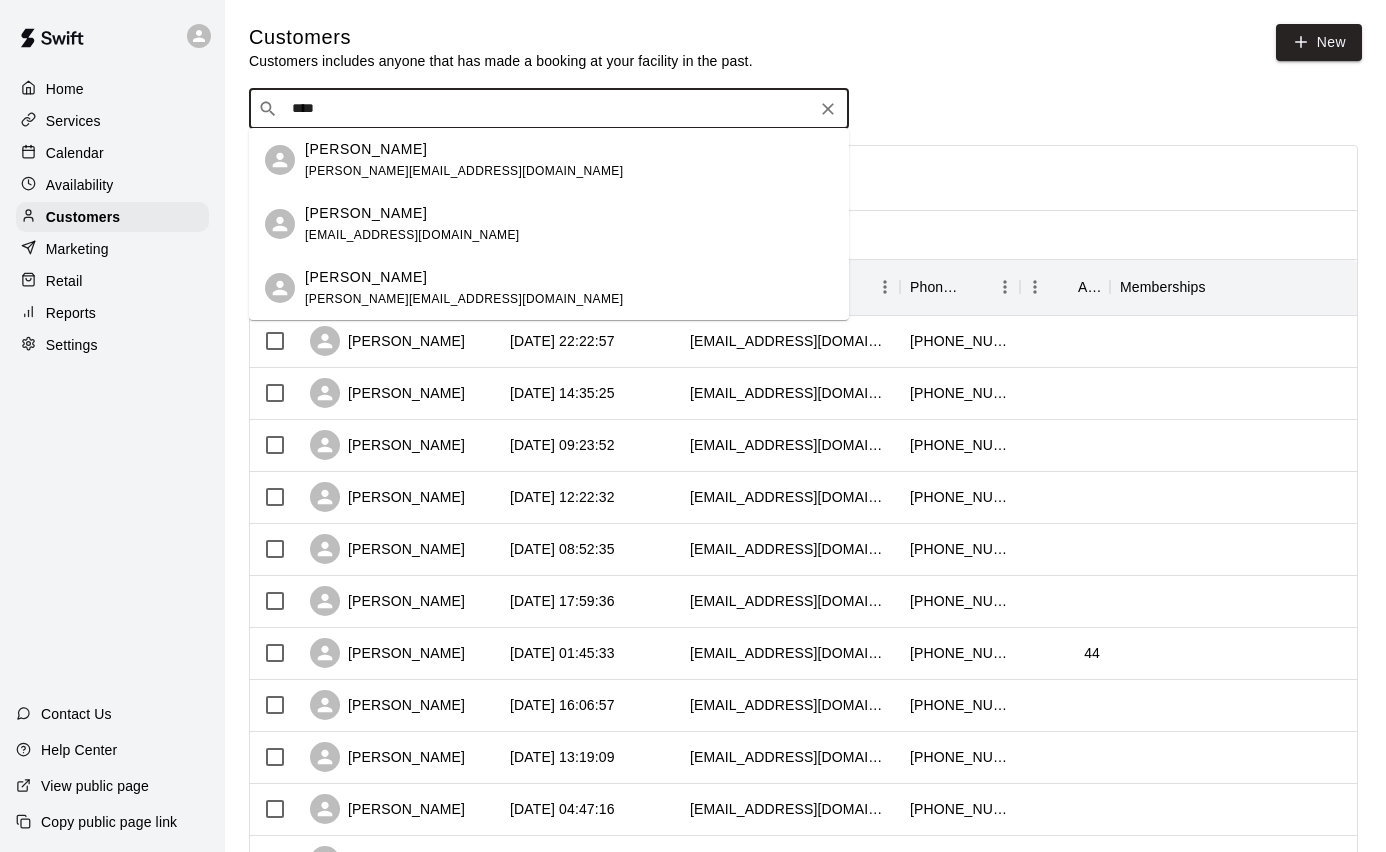 click on "[PERSON_NAME] [PERSON_NAME][EMAIL_ADDRESS][DOMAIN_NAME]" at bounding box center [464, 288] 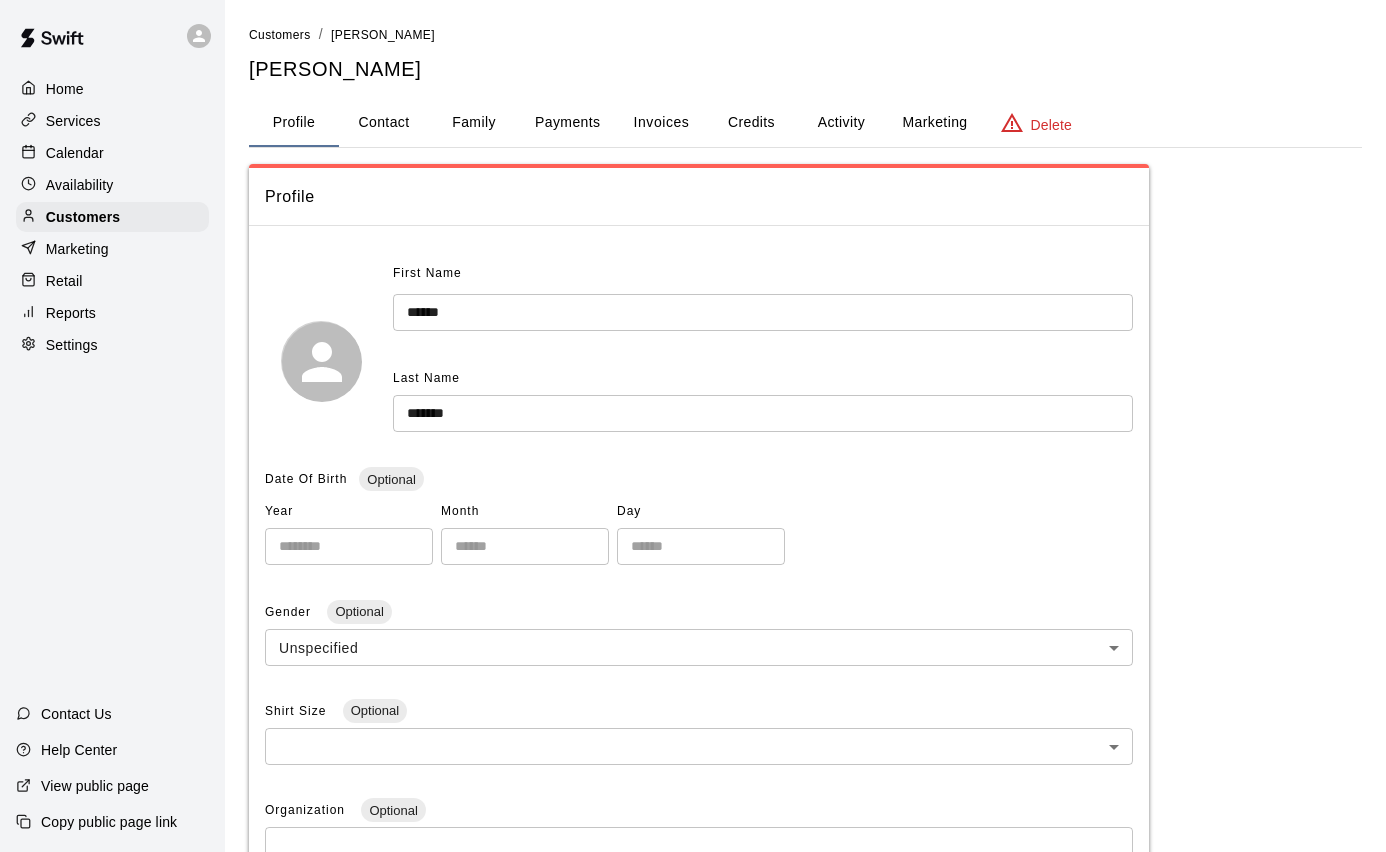 click on "Activity" at bounding box center (841, 123) 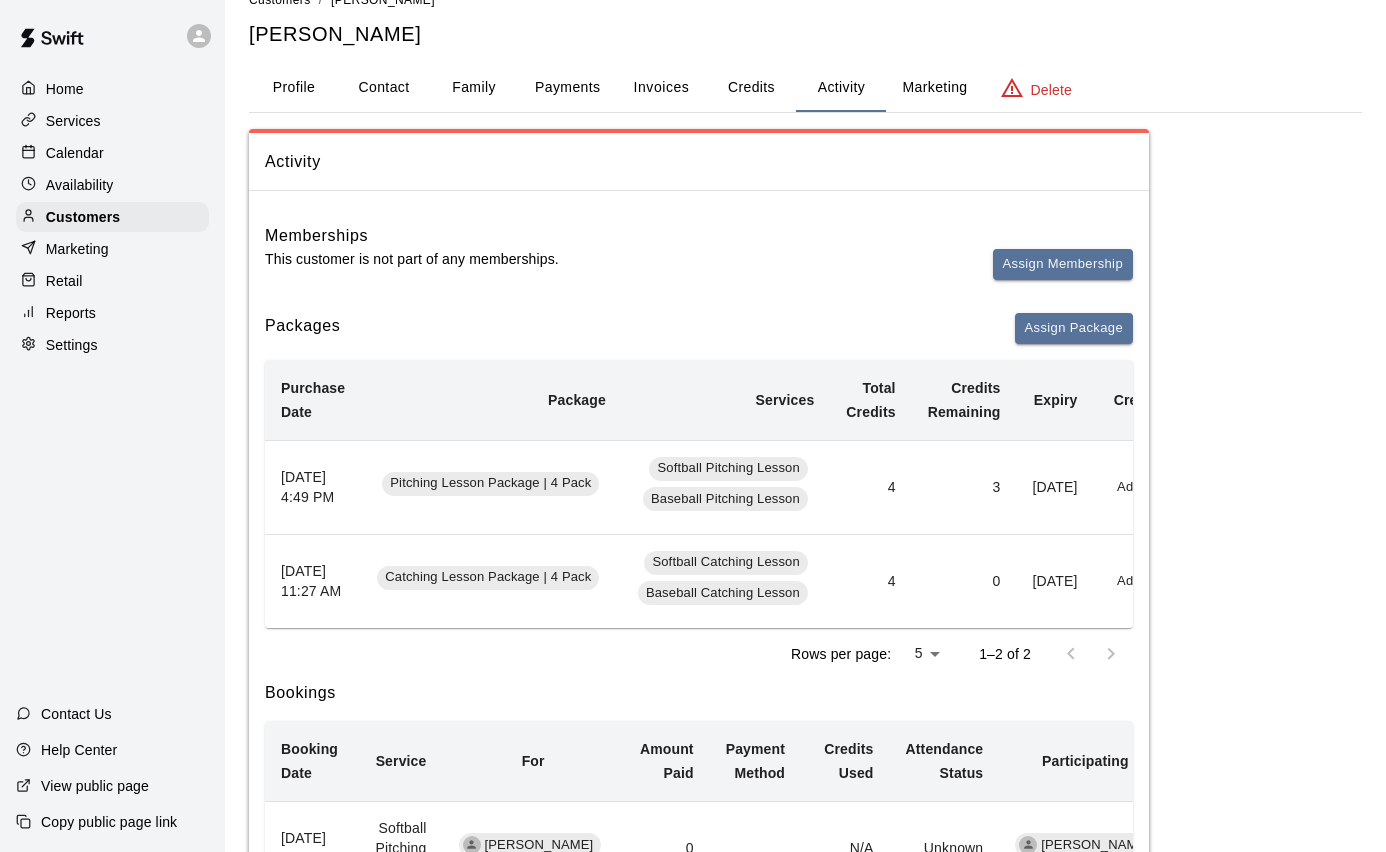 scroll, scrollTop: 56, scrollLeft: 0, axis: vertical 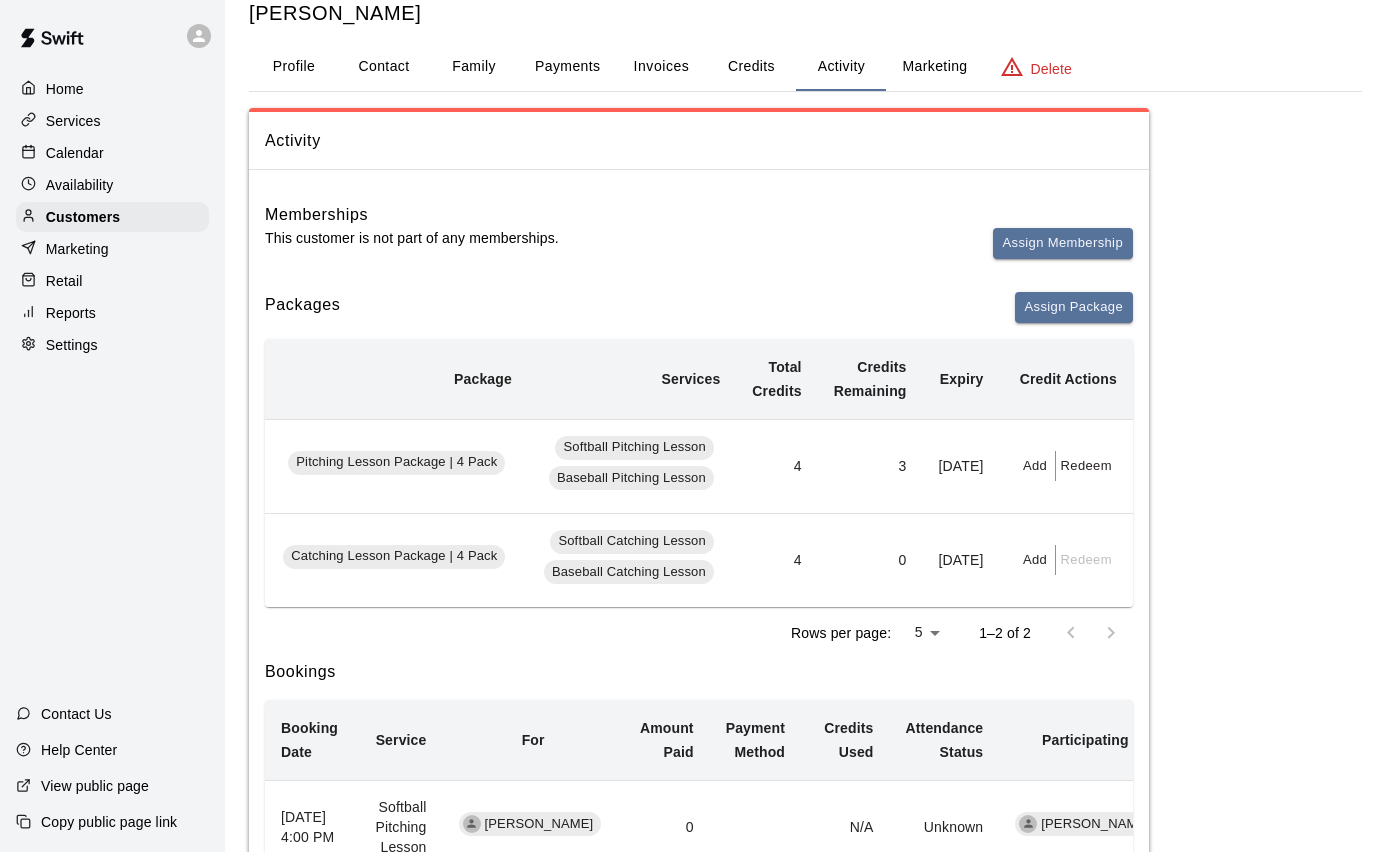 click on "Add" at bounding box center (1036, 466) 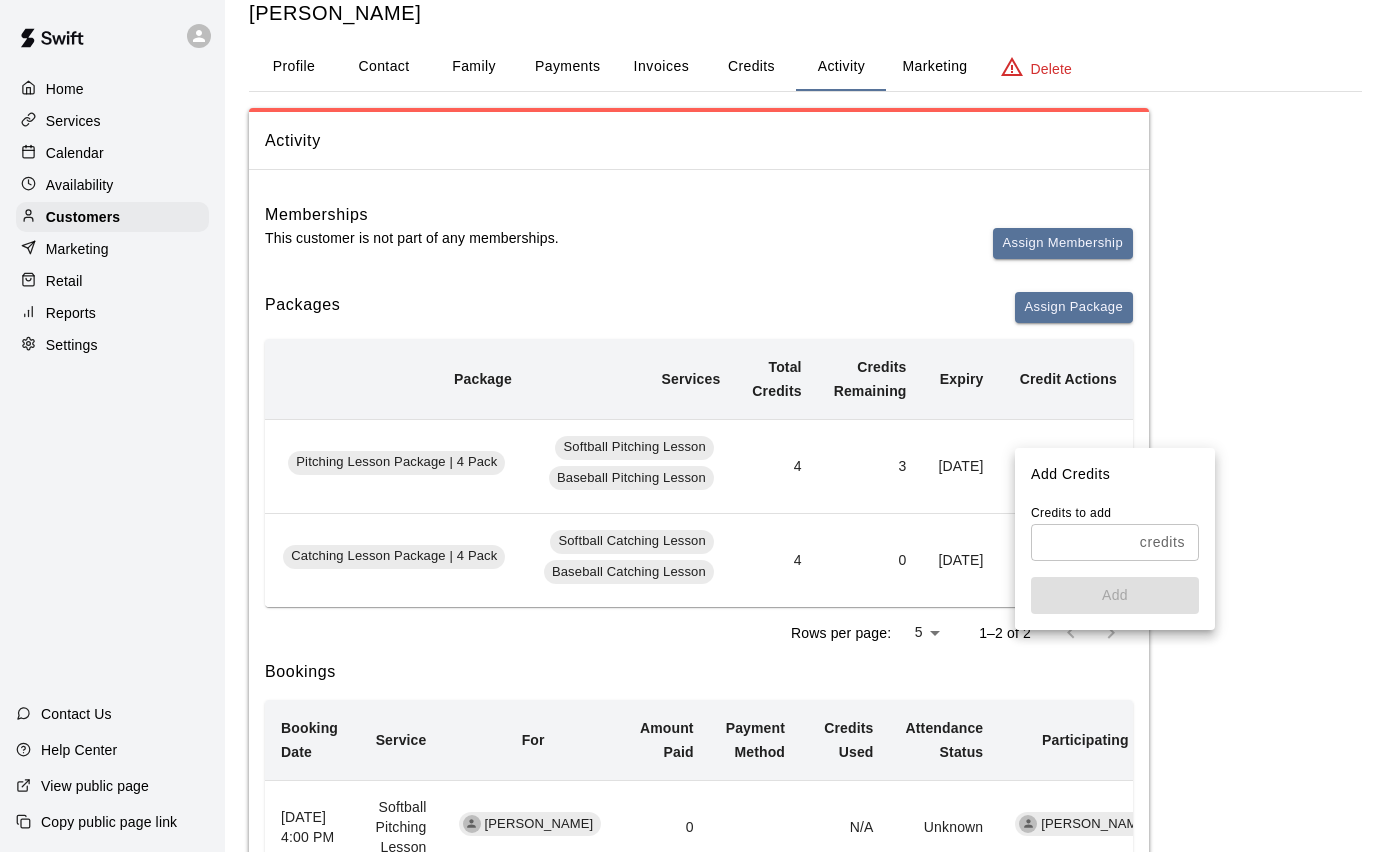 click at bounding box center (693, 426) 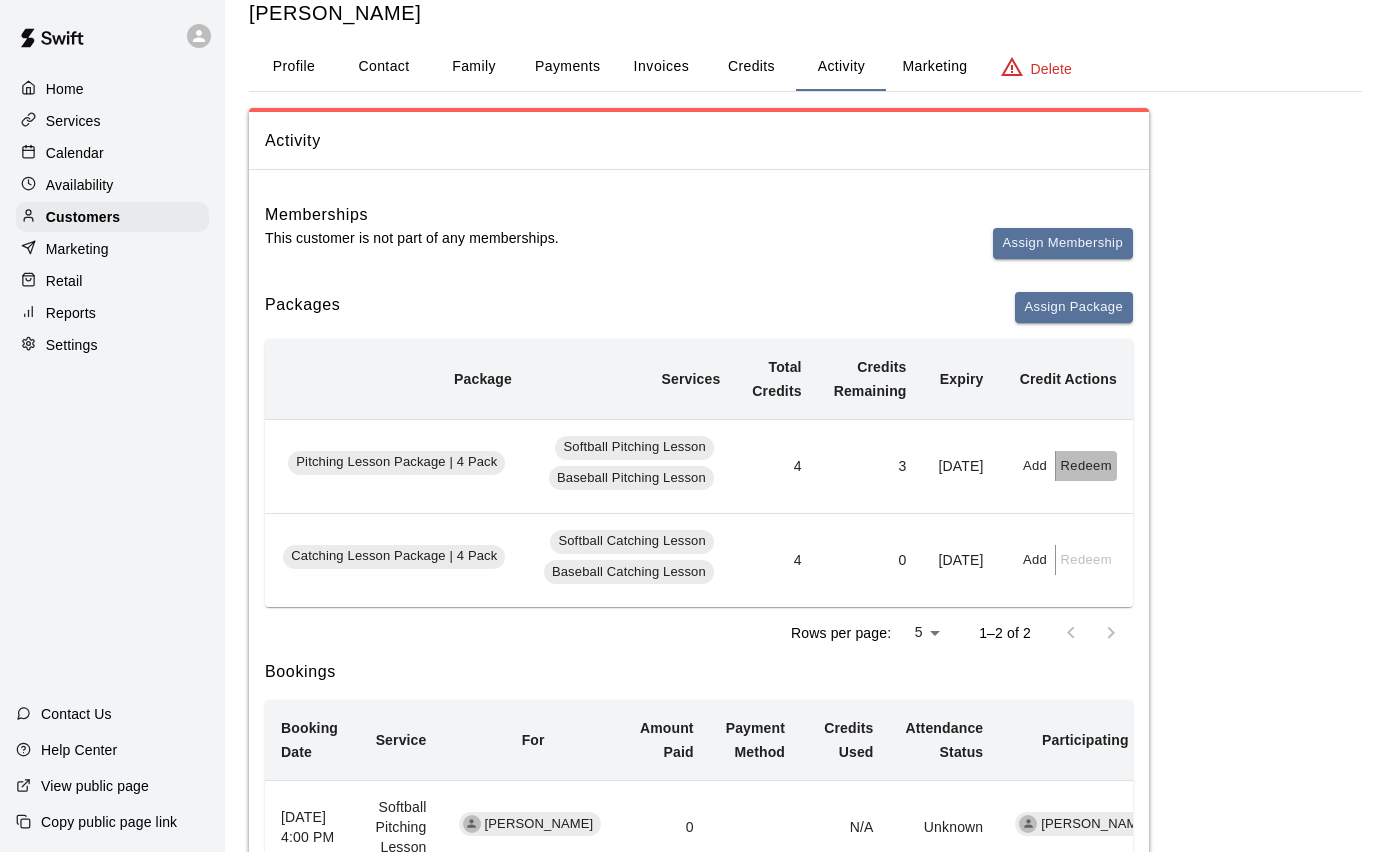 click on "Redeem" at bounding box center (1086, 466) 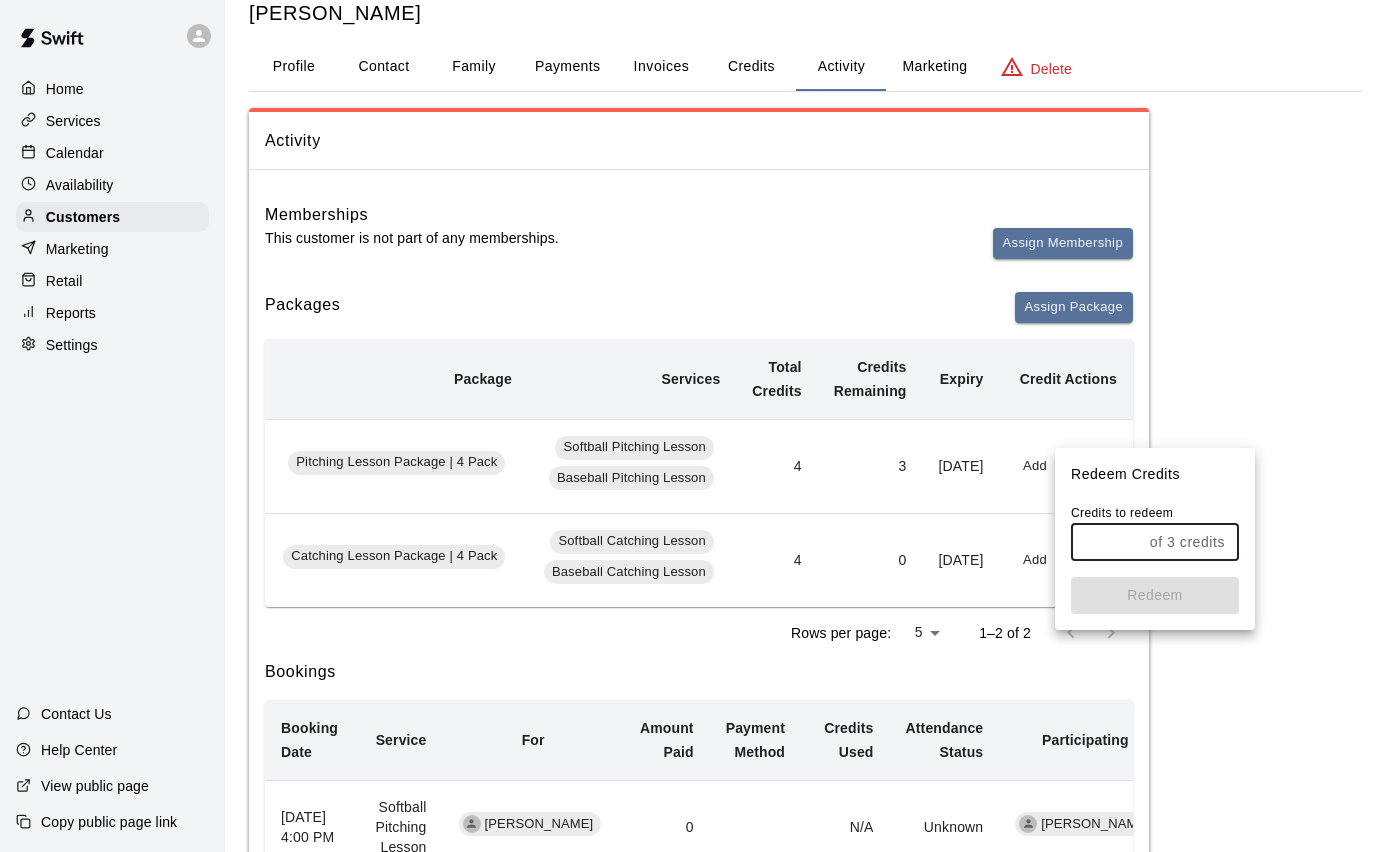 click at bounding box center (1106, 542) 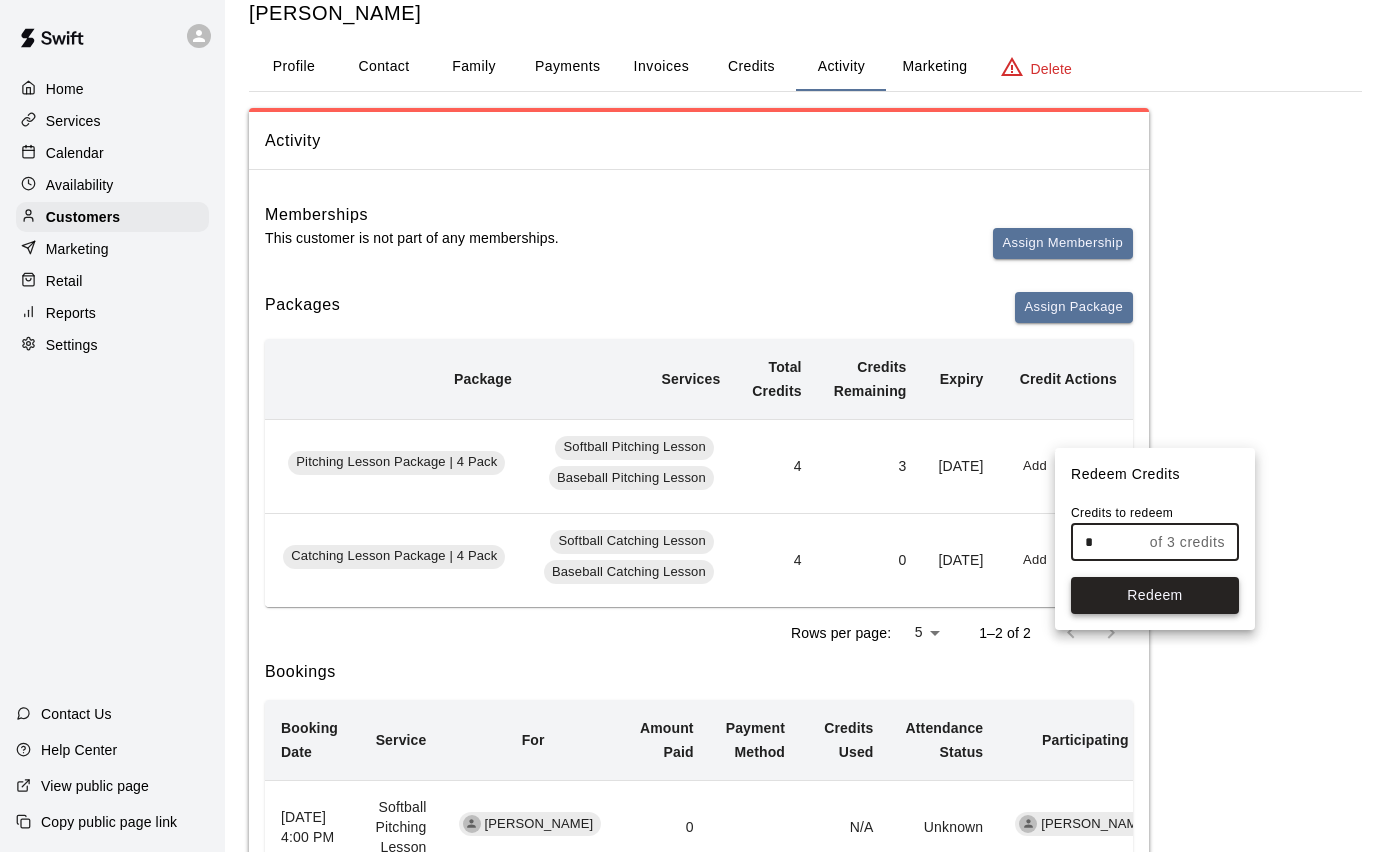type on "*" 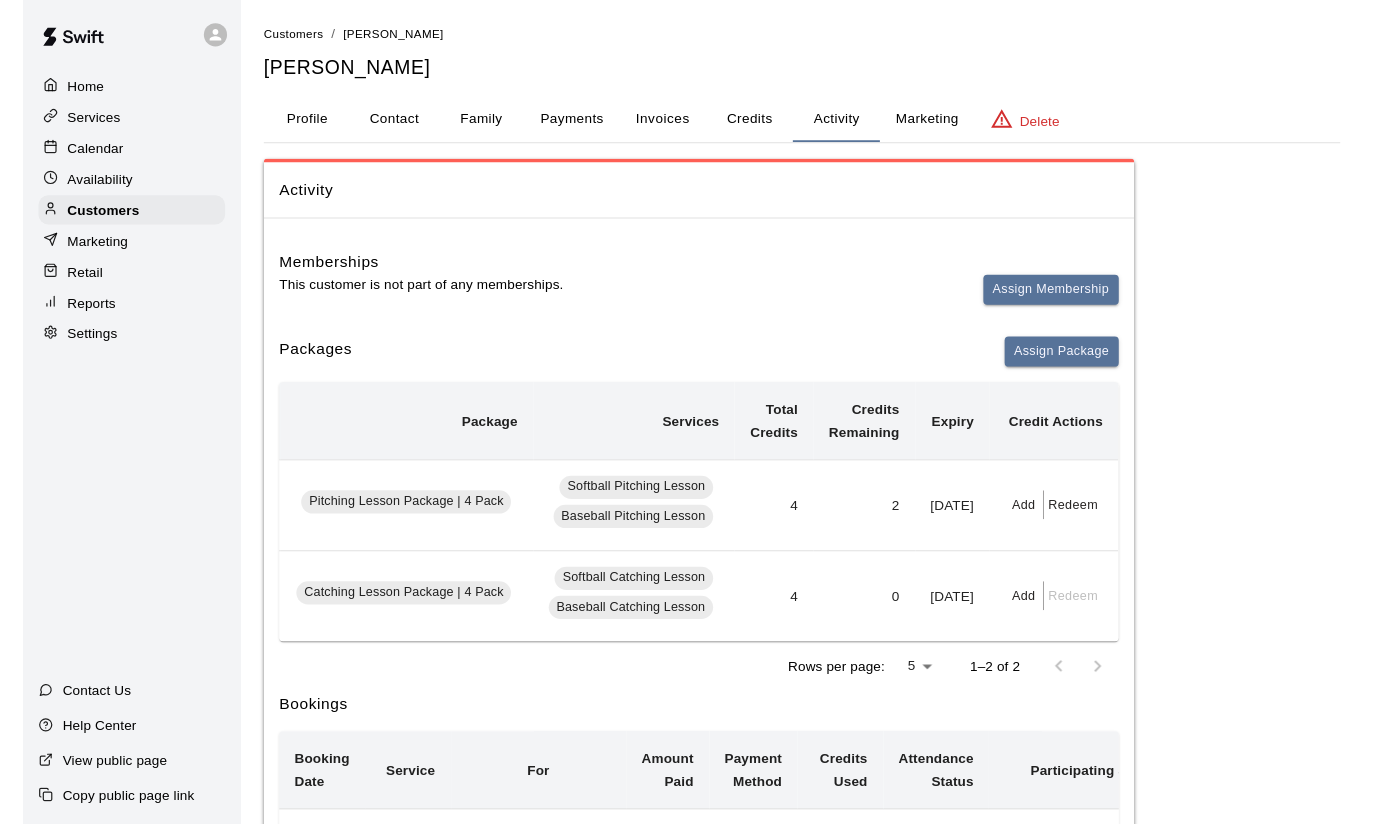 scroll, scrollTop: 0, scrollLeft: 0, axis: both 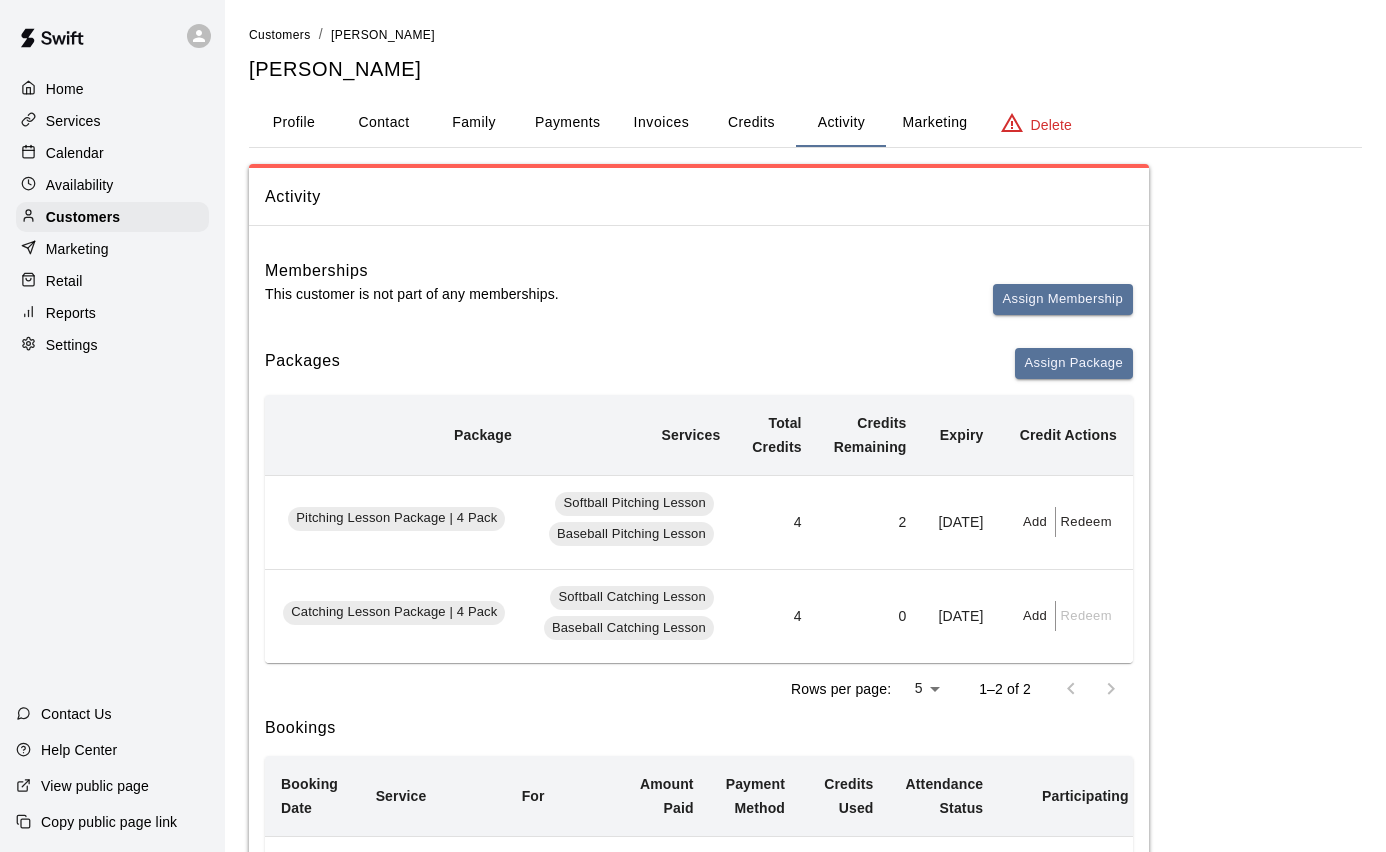 click on "Home" at bounding box center [112, 89] 